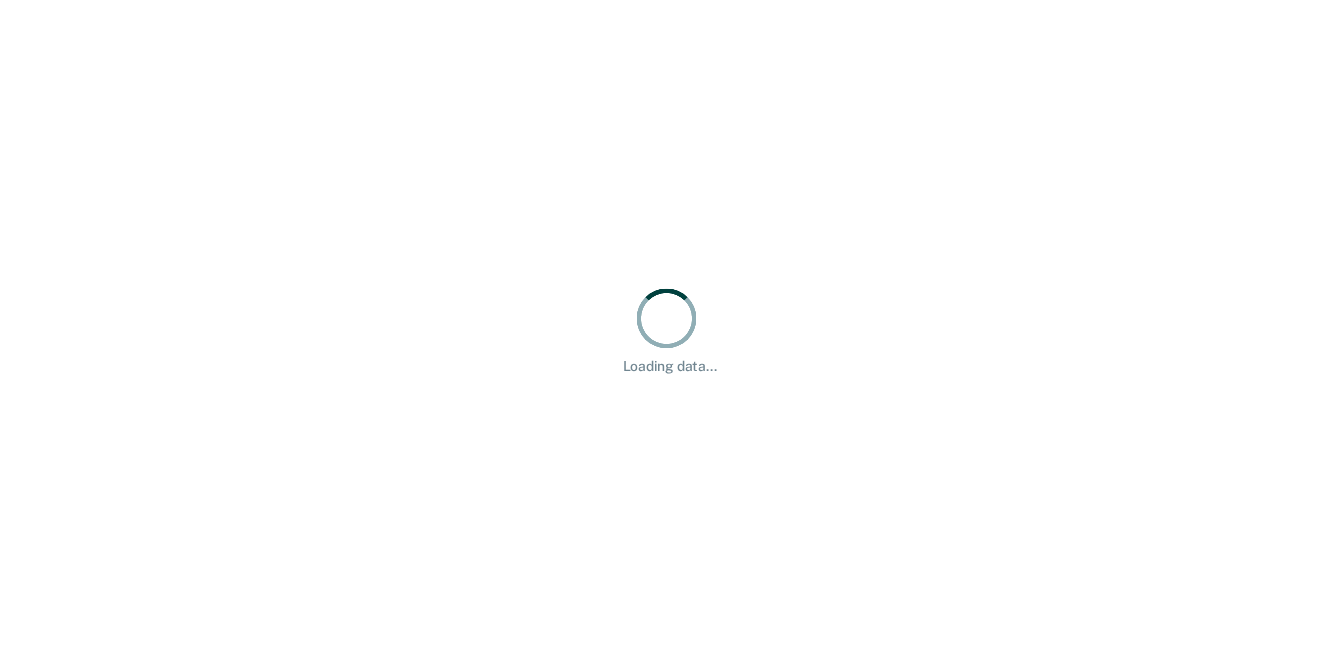 scroll, scrollTop: 0, scrollLeft: 0, axis: both 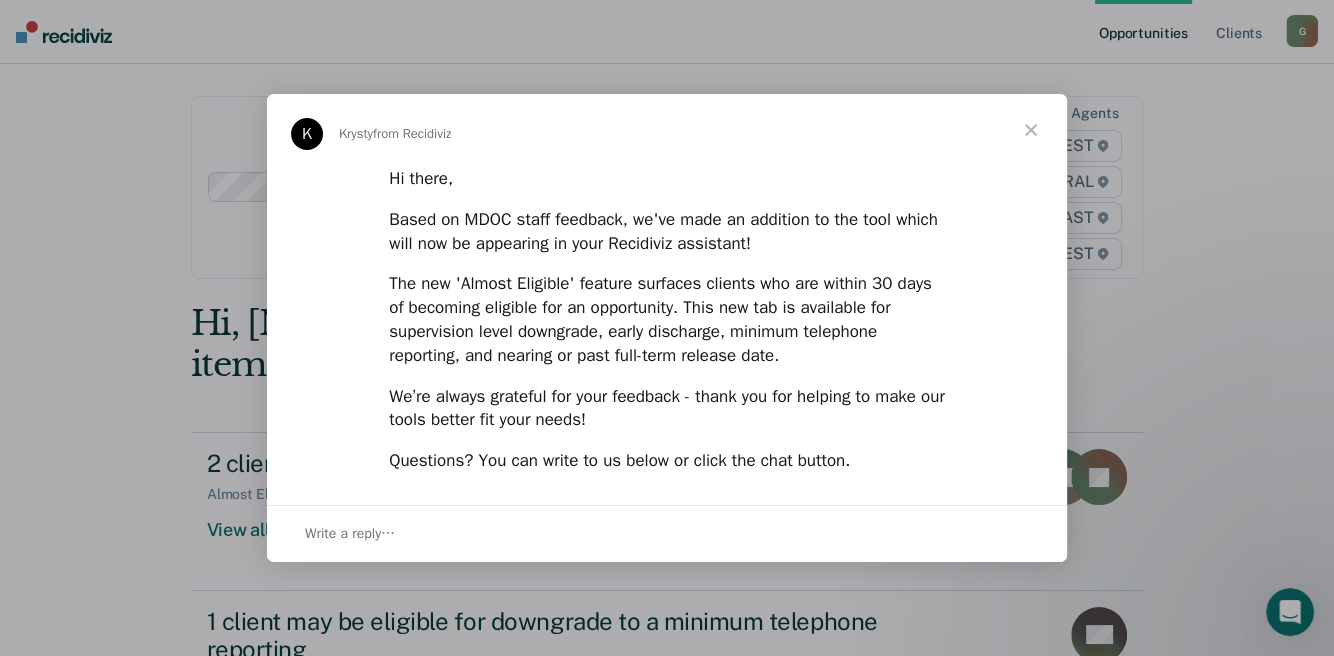 click at bounding box center [1031, 130] 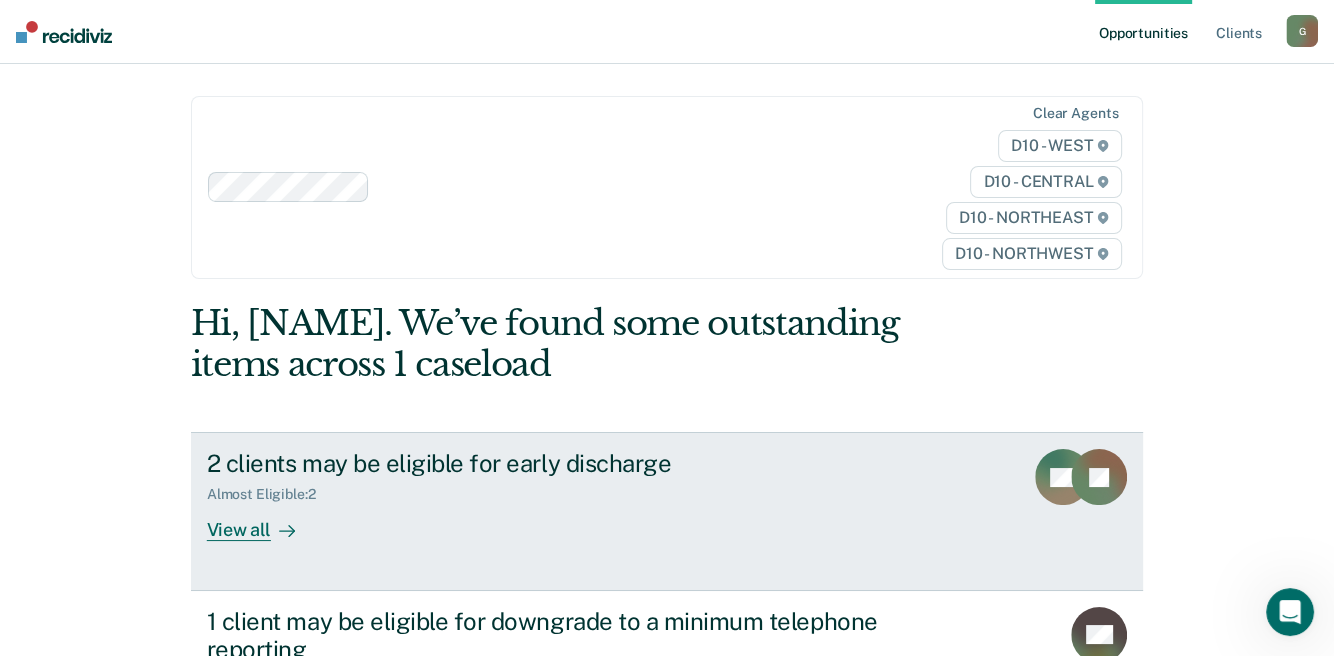 click on "Almost Eligible :  2" at bounding box center [558, 490] 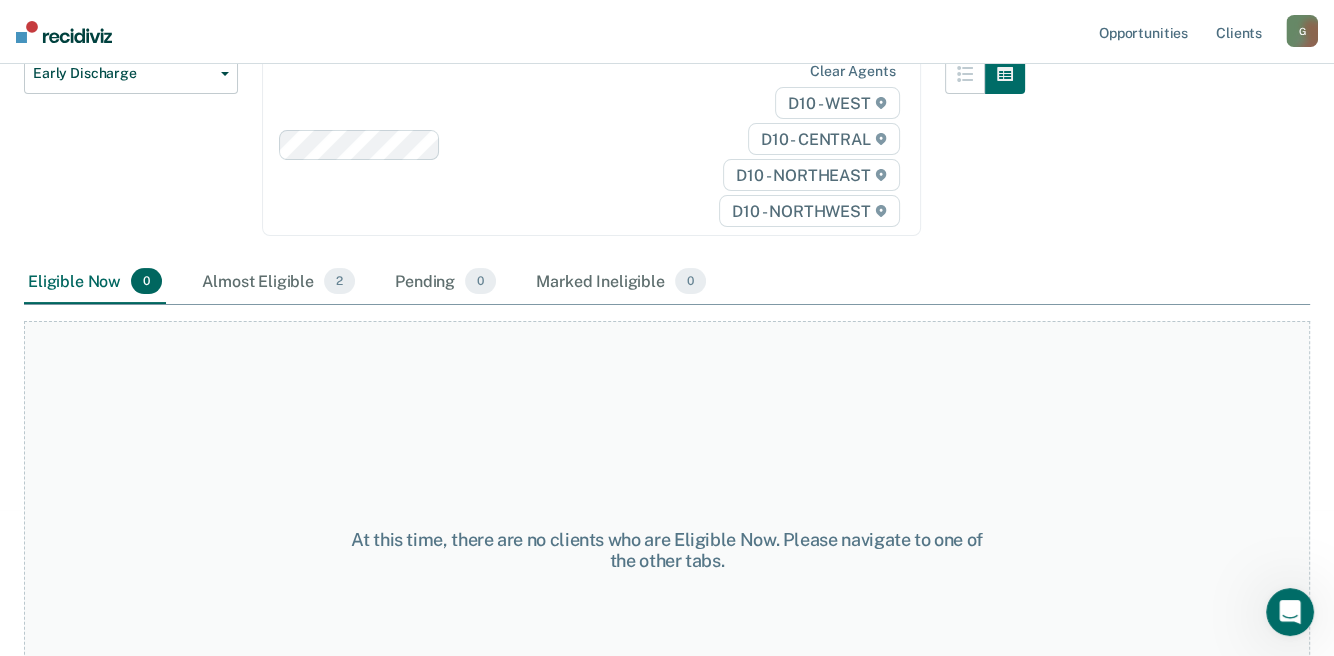 scroll, scrollTop: 300, scrollLeft: 0, axis: vertical 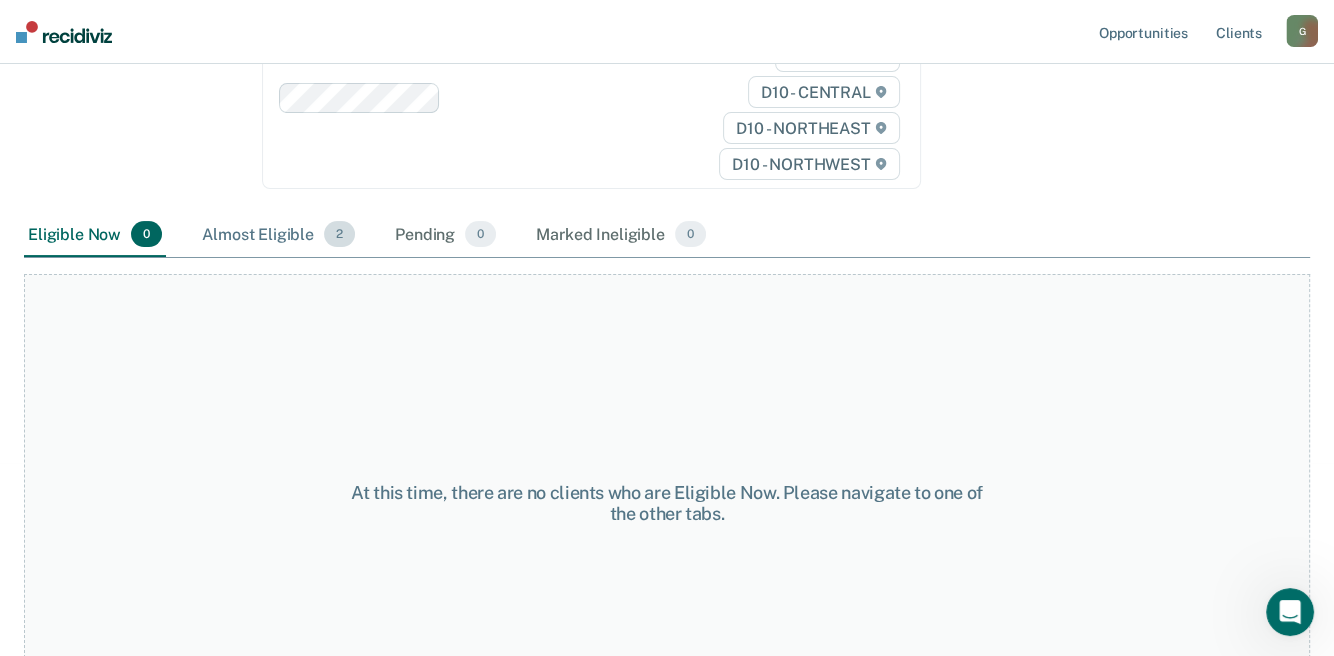 click on "Almost Eligible 2" at bounding box center [278, 235] 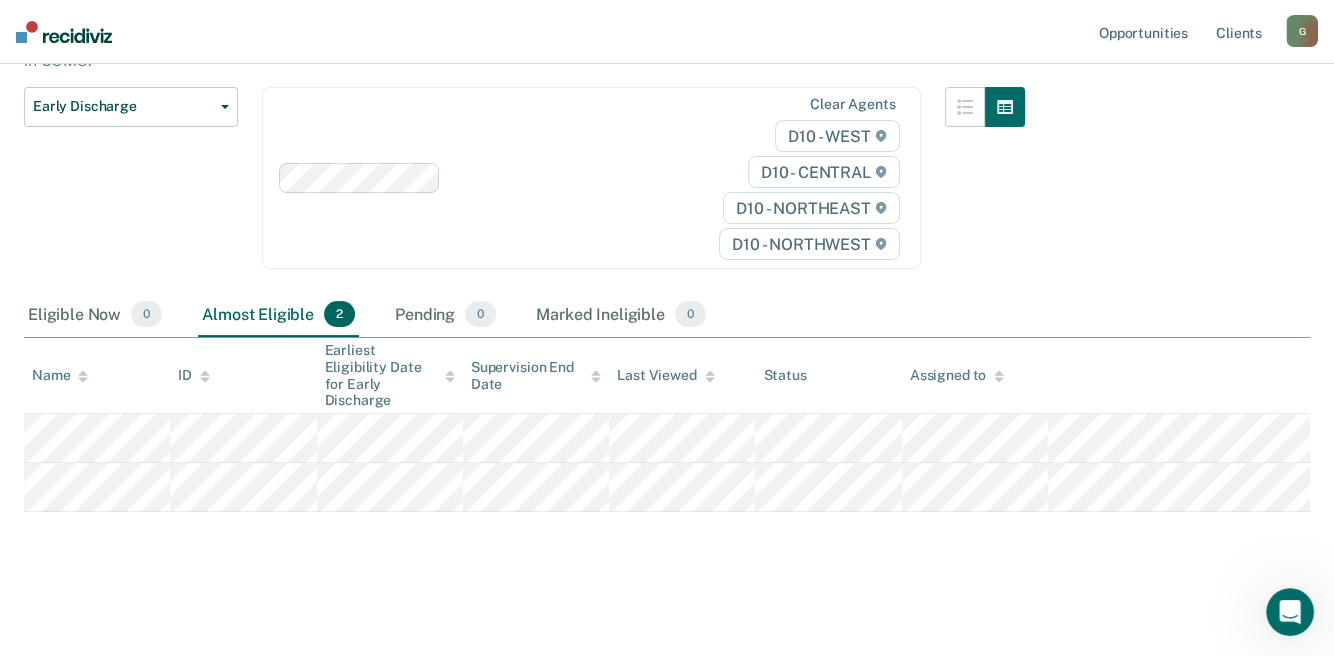 scroll, scrollTop: 217, scrollLeft: 0, axis: vertical 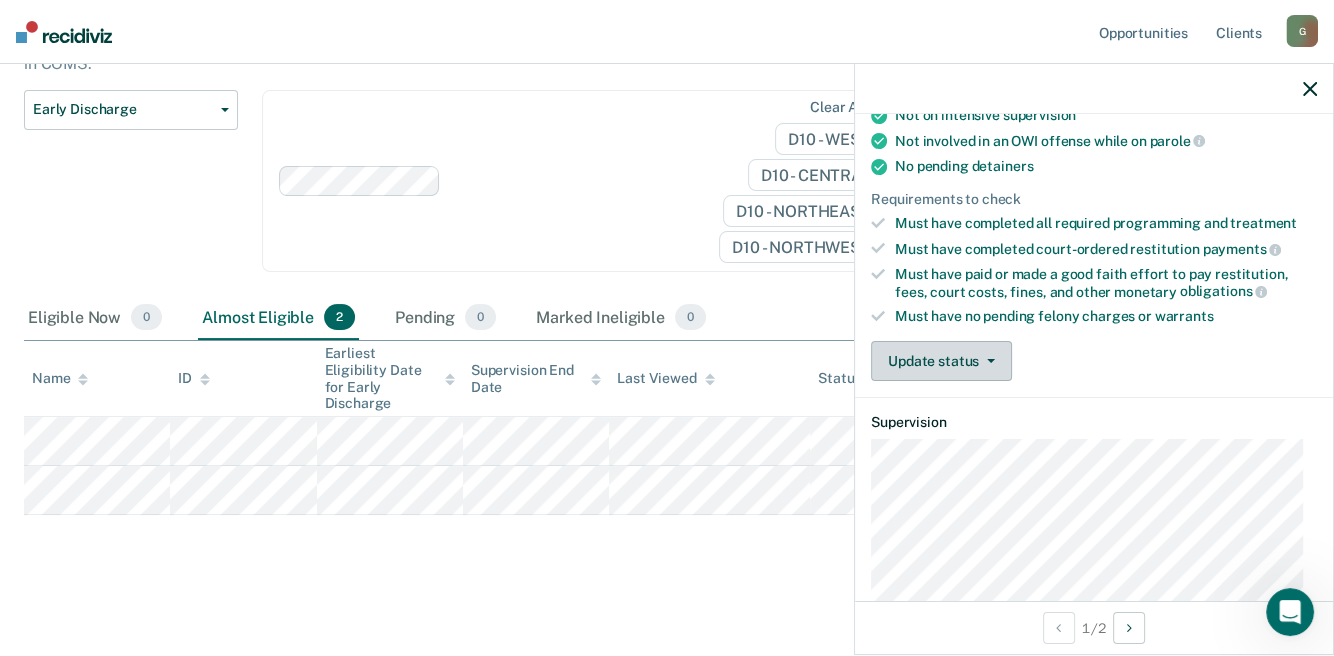click on "Update status" at bounding box center (941, 361) 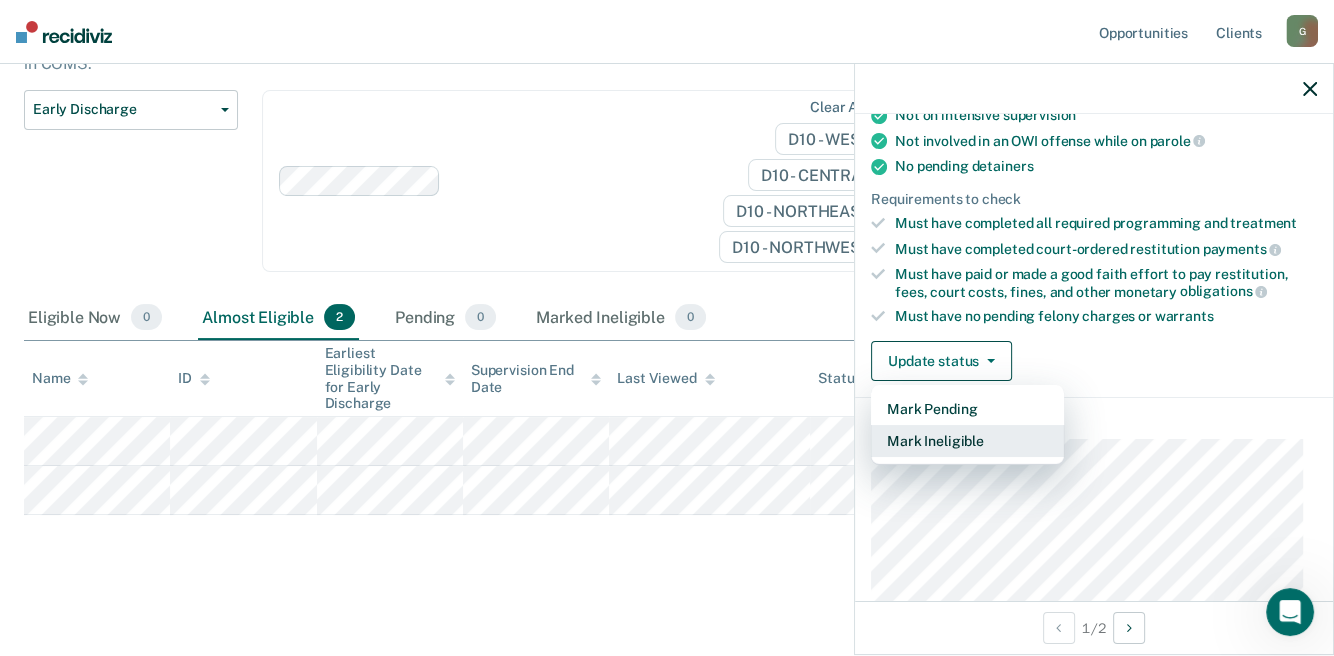 click on "Mark Ineligible" at bounding box center (967, 441) 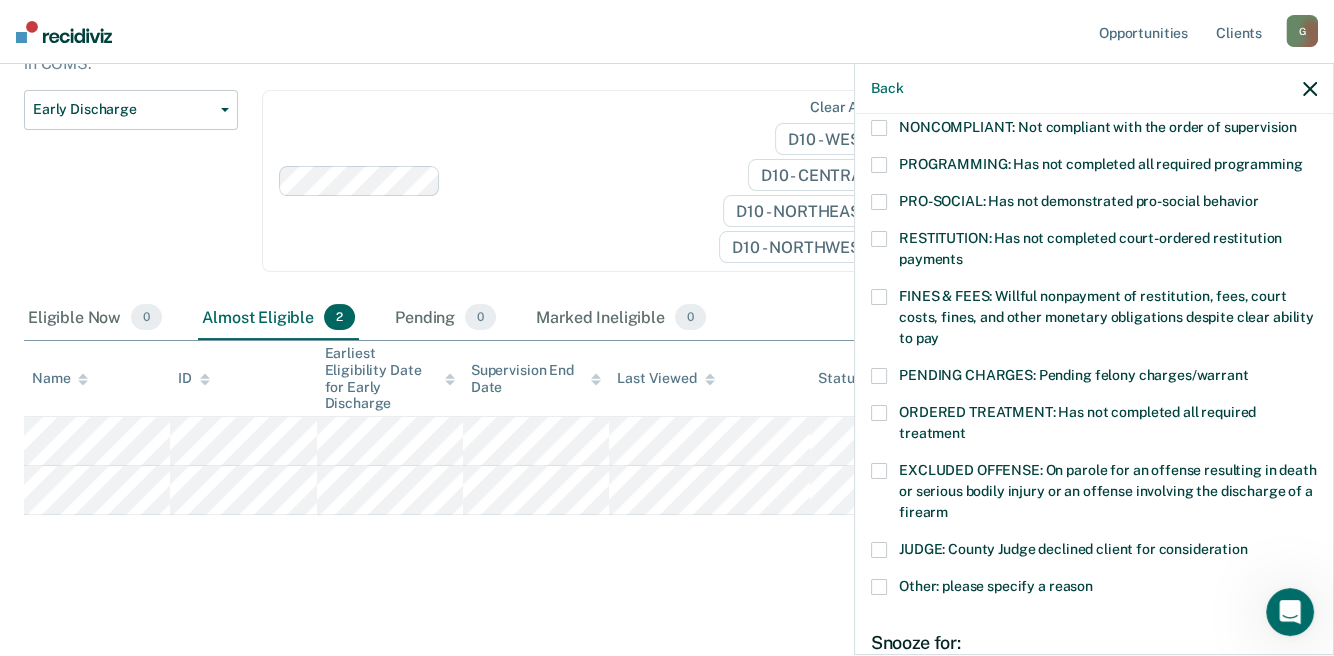 click at bounding box center (879, 128) 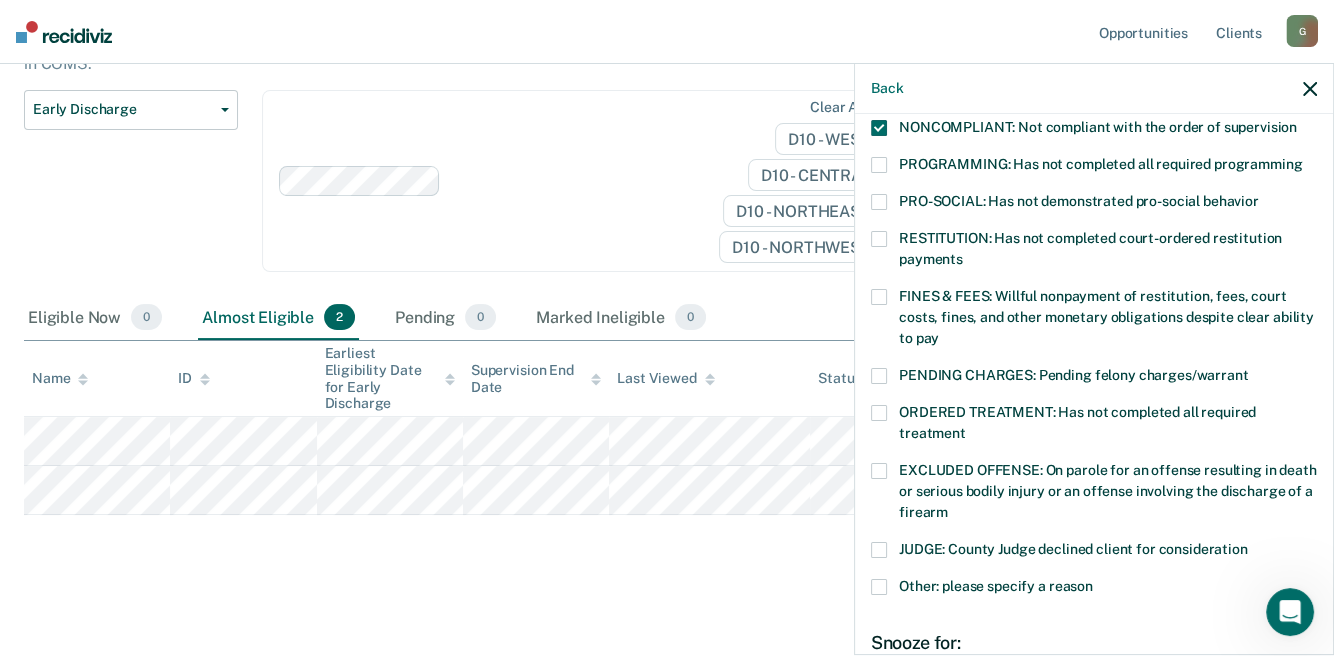 click at bounding box center (879, 165) 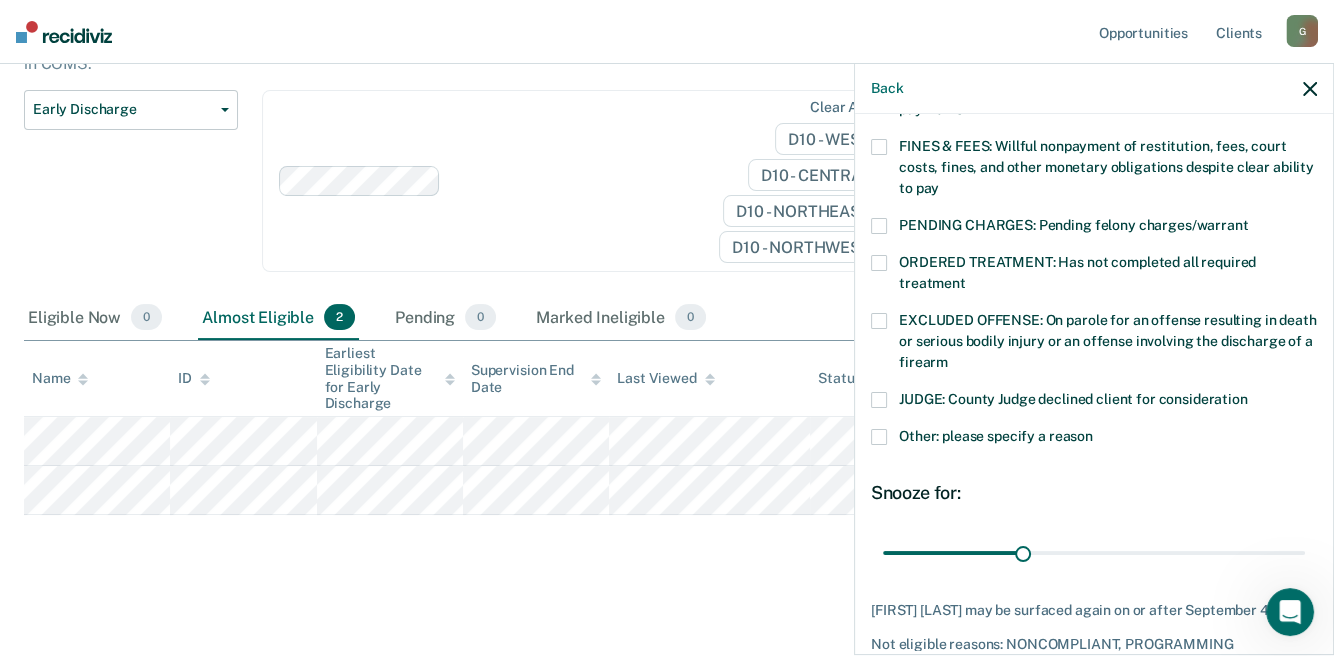 scroll, scrollTop: 657, scrollLeft: 0, axis: vertical 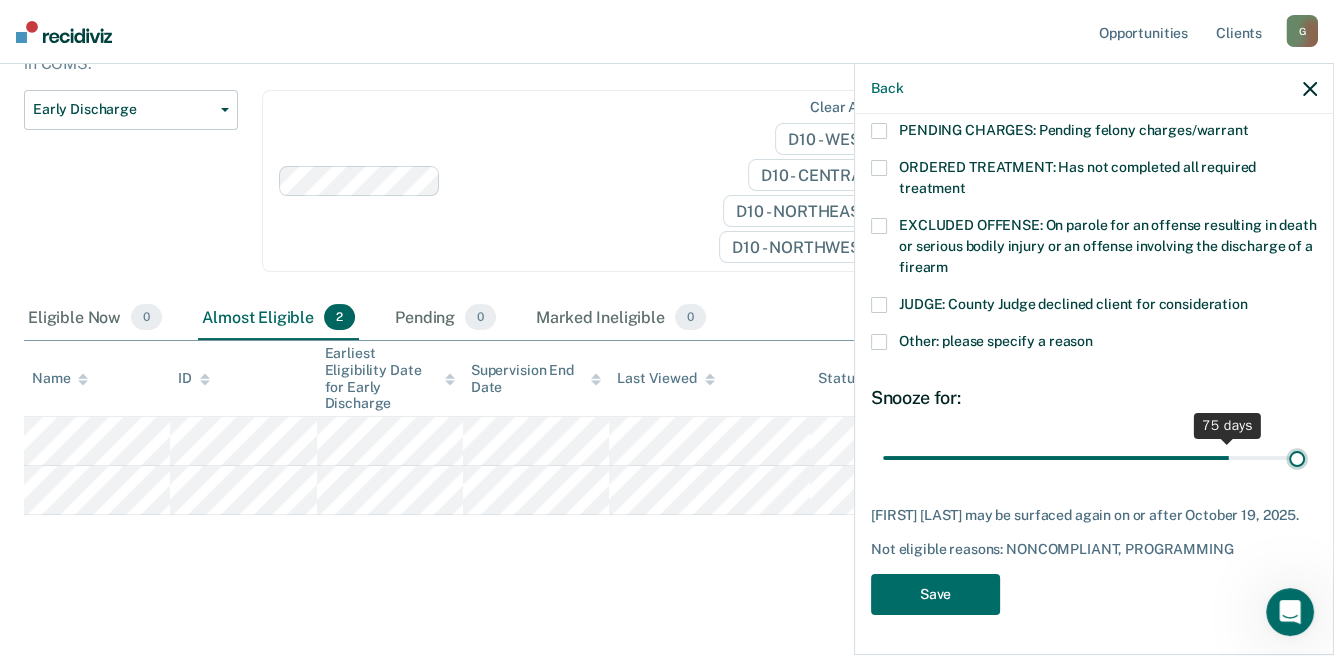 drag, startPoint x: 1023, startPoint y: 441, endPoint x: 1416, endPoint y: 434, distance: 393.06235 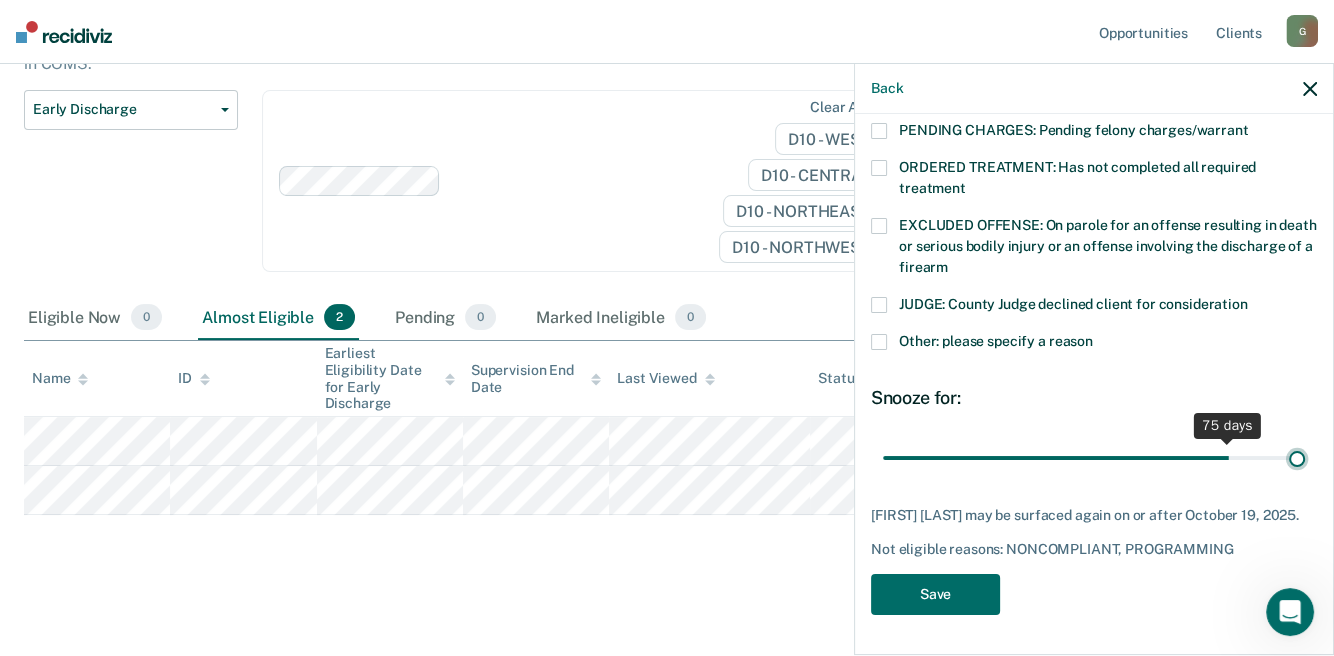 type on "90" 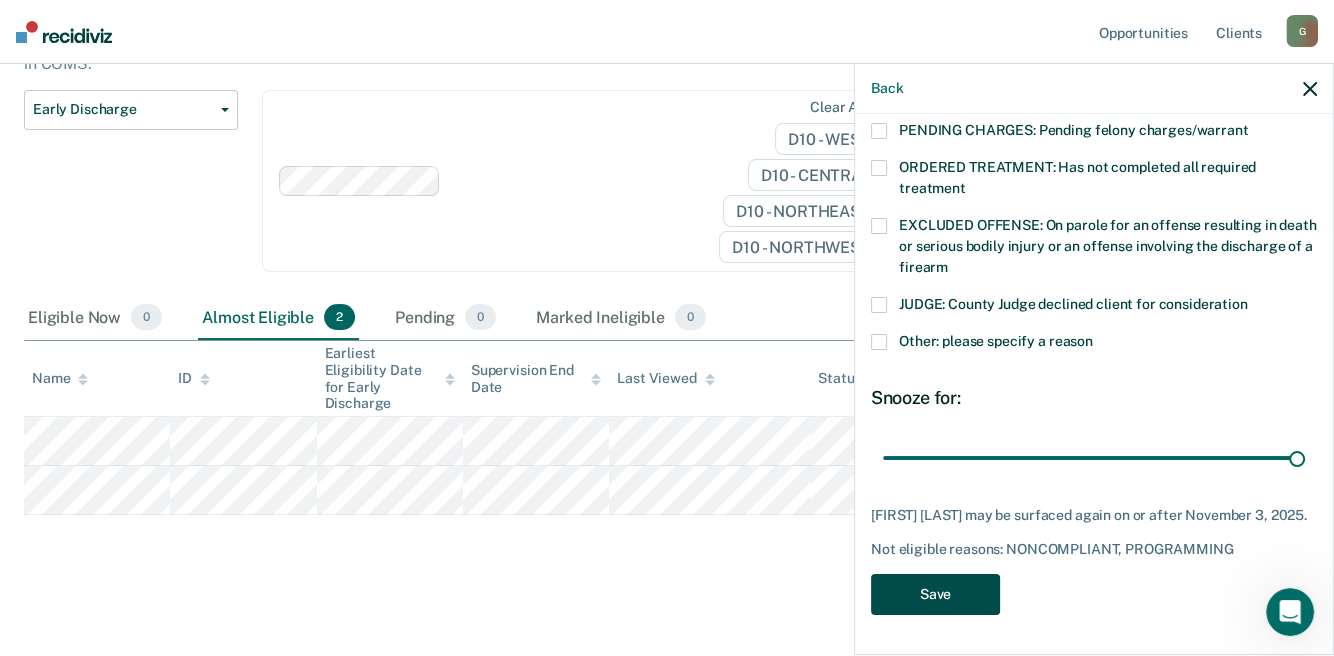 click on "Save" at bounding box center (935, 594) 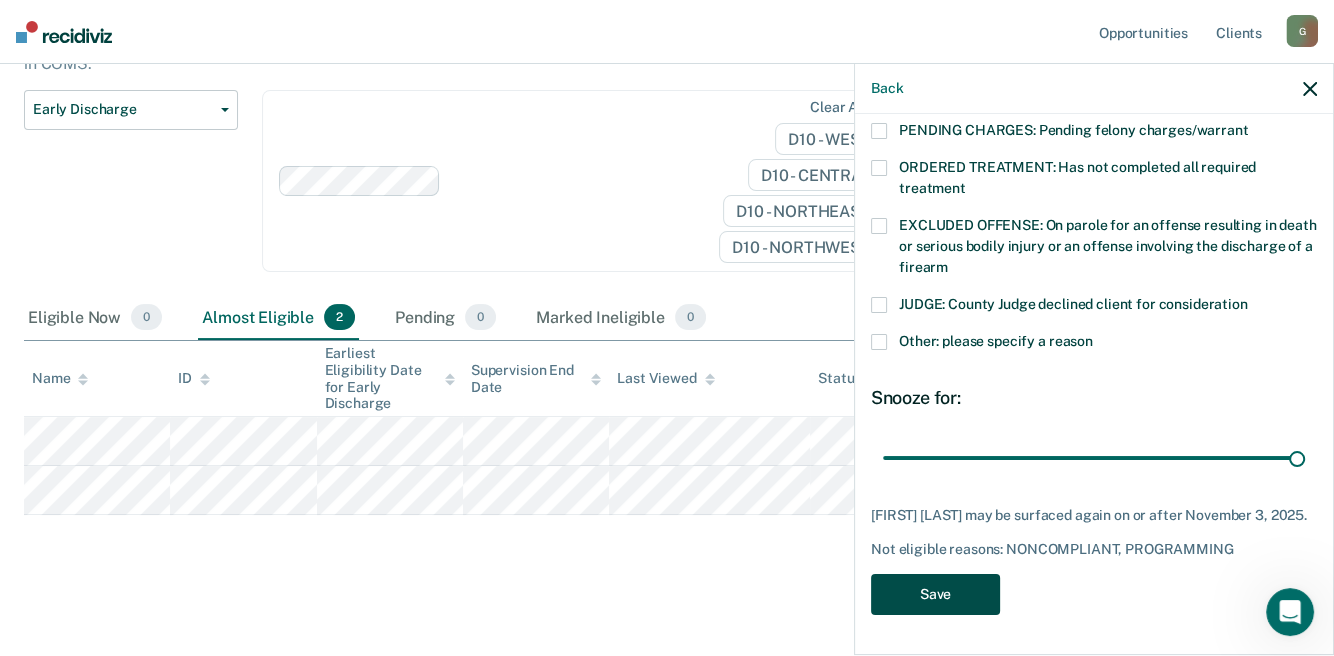 scroll, scrollTop: 167, scrollLeft: 0, axis: vertical 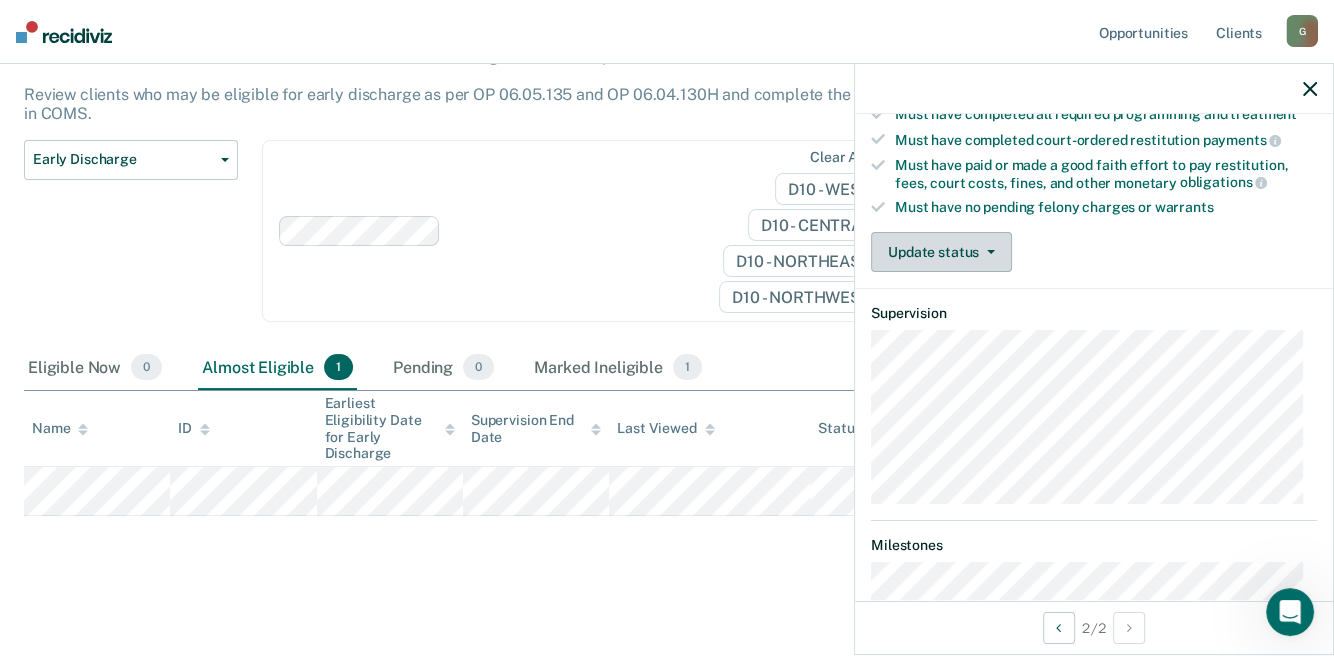 click on "Update status" at bounding box center (941, 252) 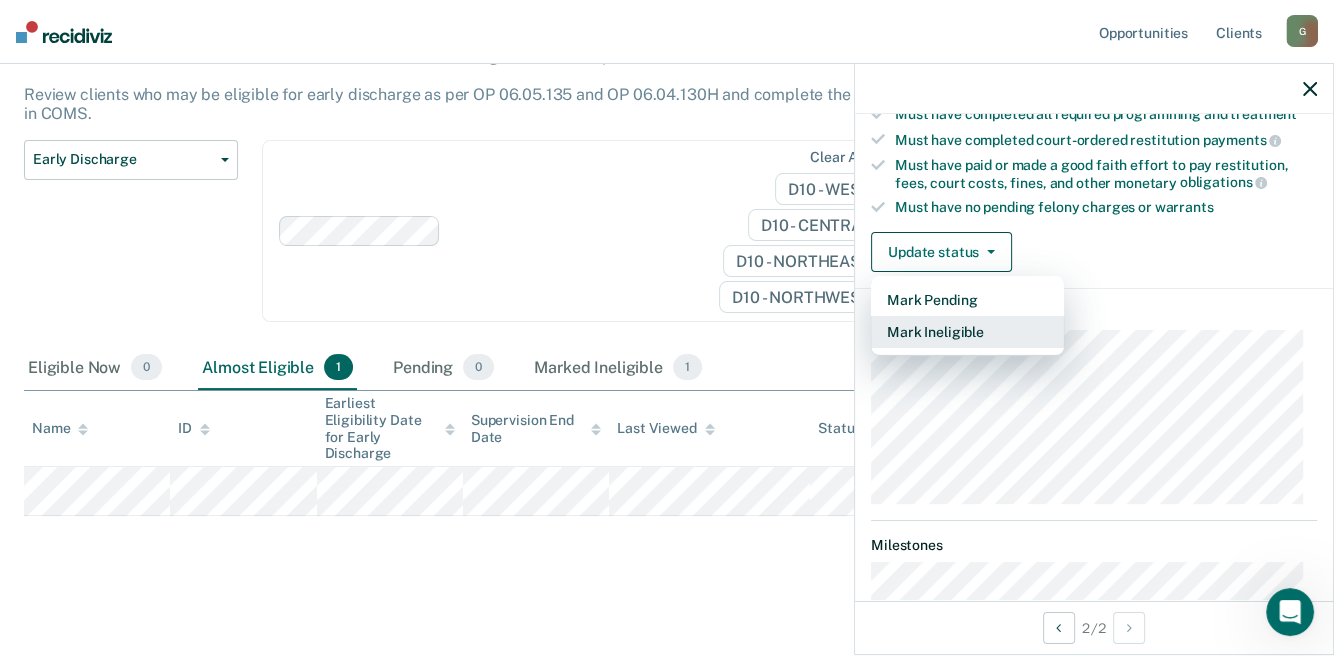 click on "Mark Ineligible" at bounding box center [967, 332] 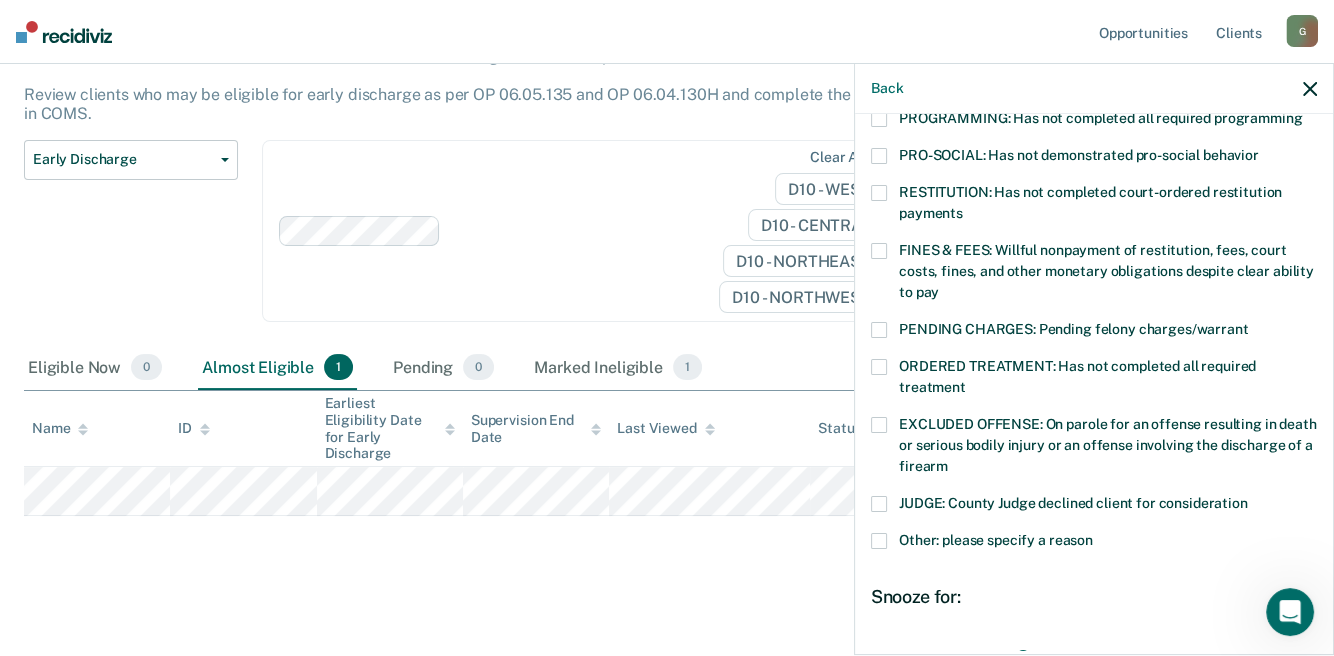 scroll, scrollTop: 509, scrollLeft: 0, axis: vertical 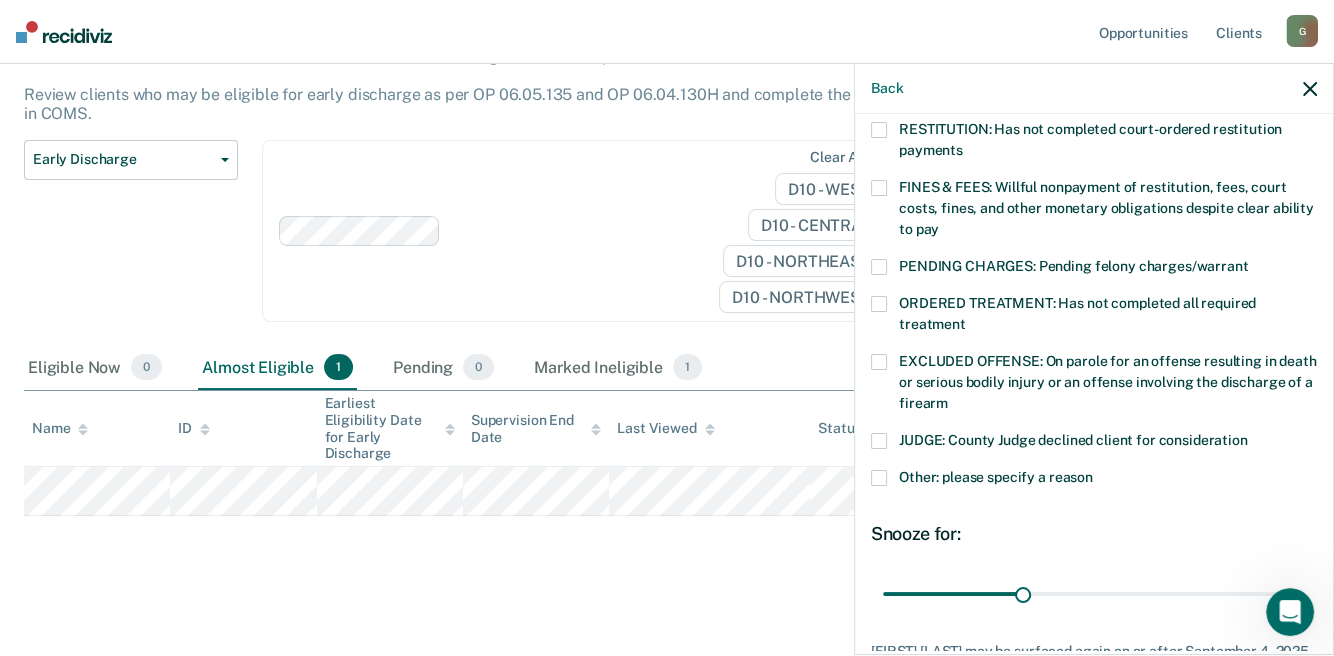 click at bounding box center (879, 304) 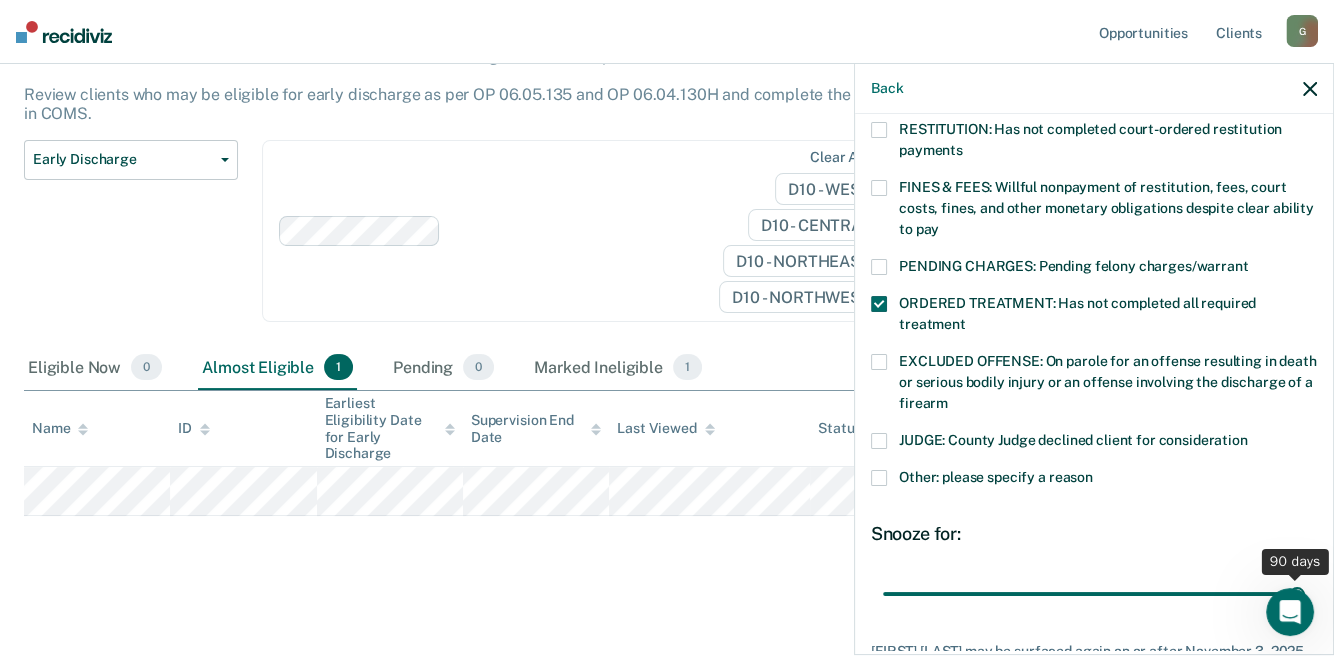 drag, startPoint x: 1019, startPoint y: 589, endPoint x: 1478, endPoint y: 568, distance: 459.48013 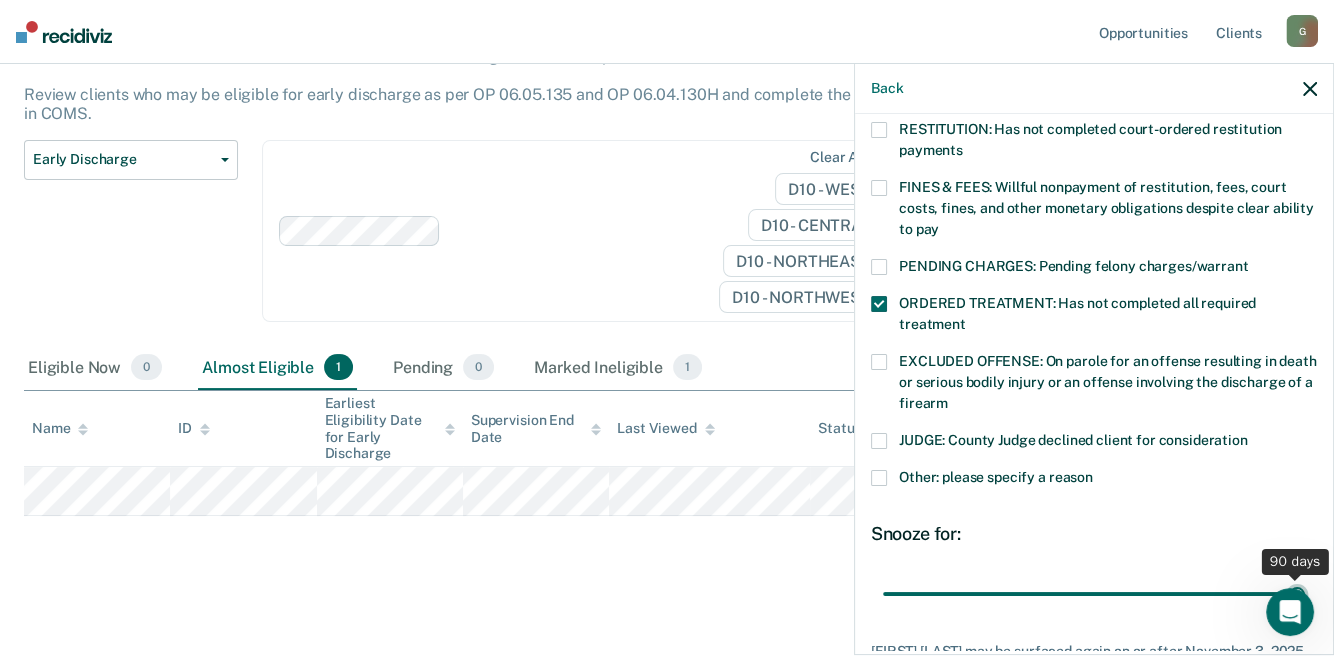 type on "90" 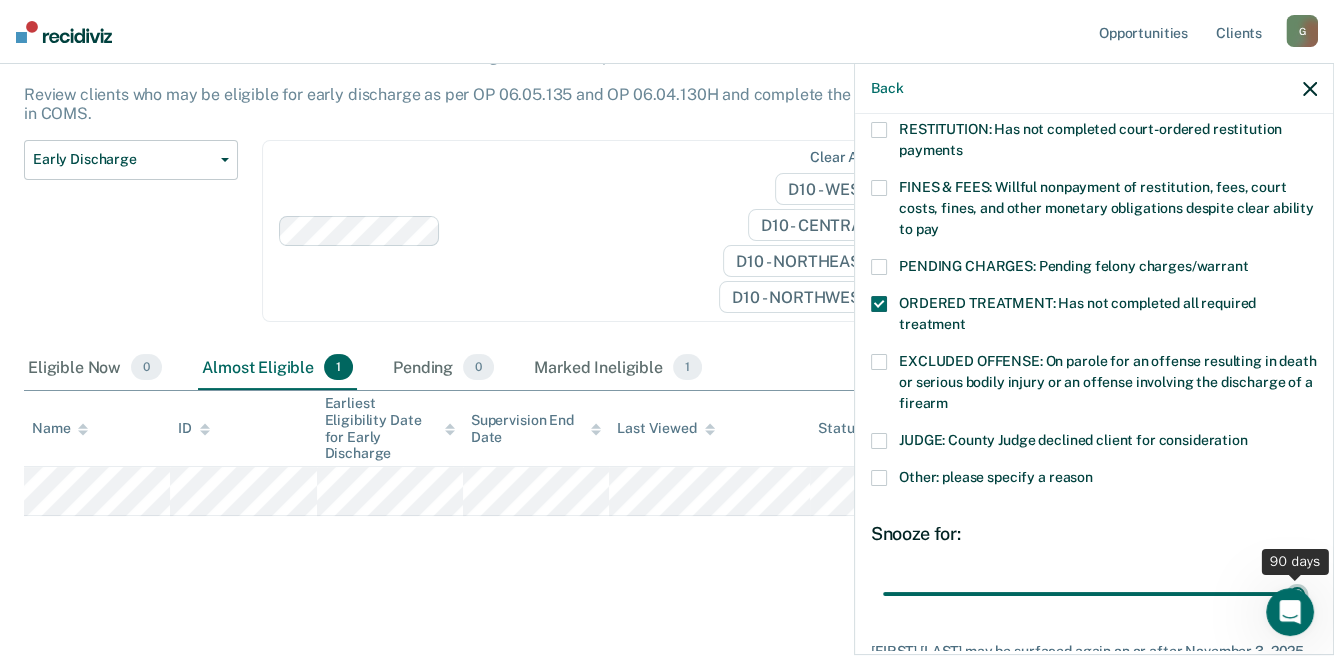 click at bounding box center (1094, 593) 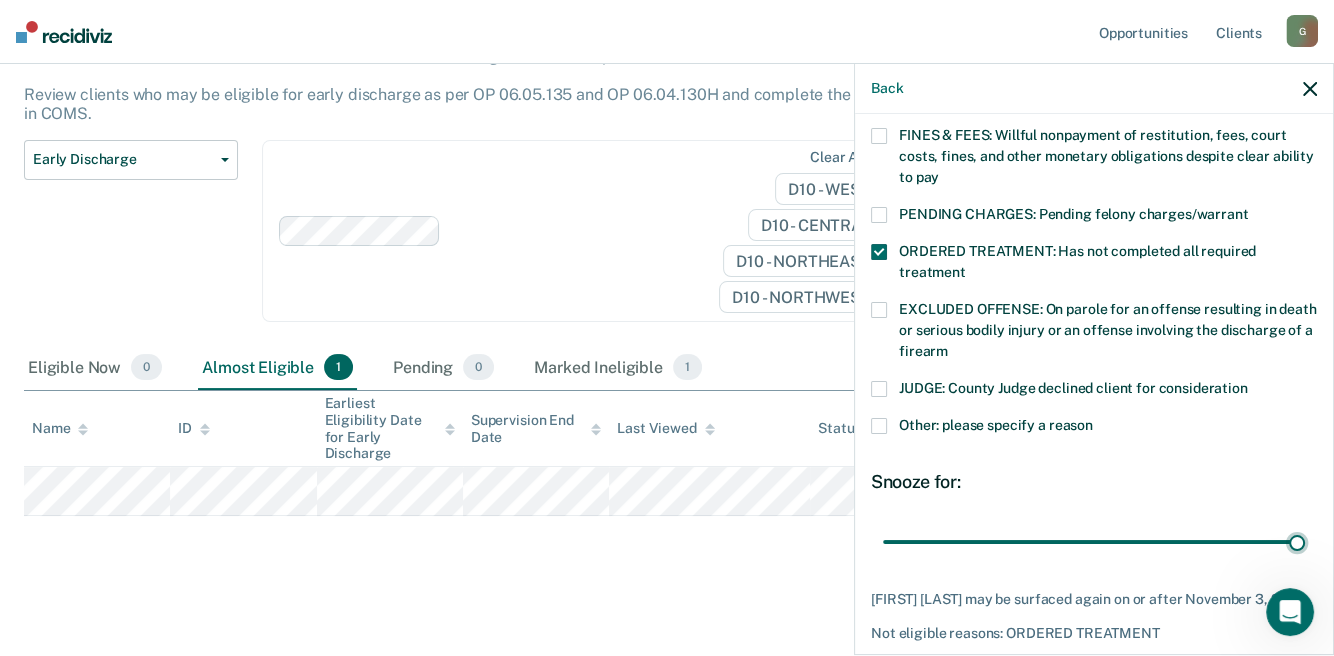 scroll, scrollTop: 641, scrollLeft: 0, axis: vertical 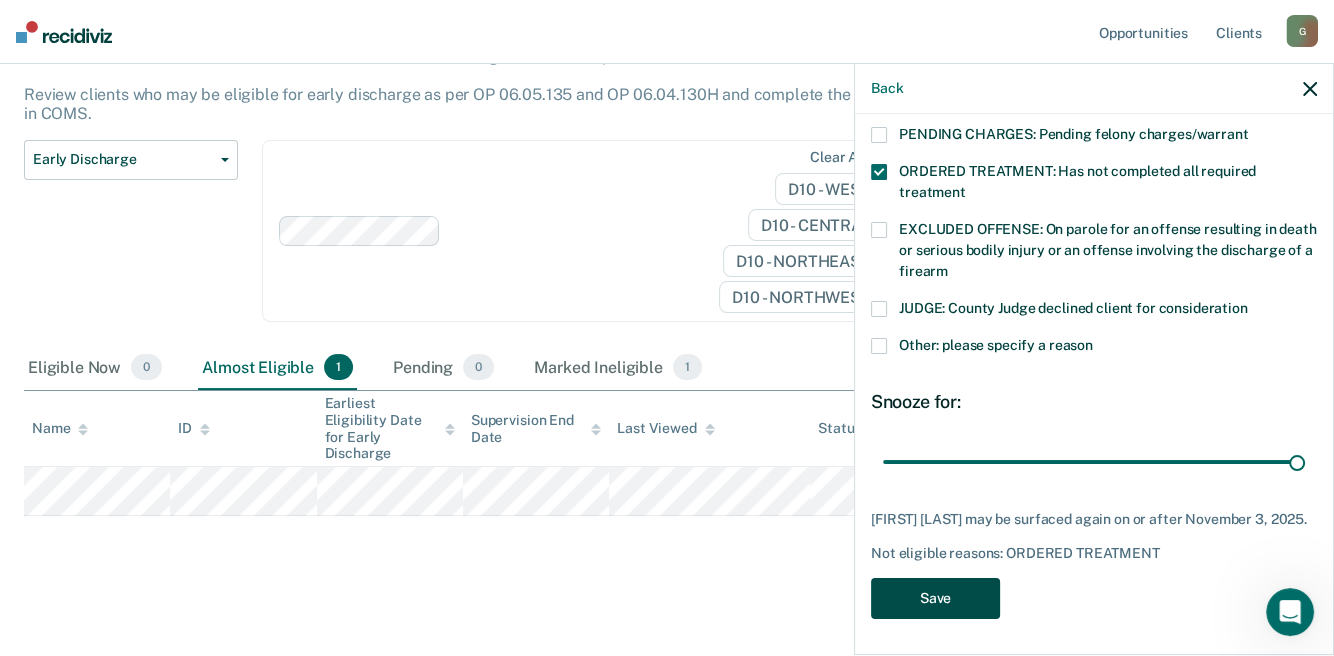 click on "Save" at bounding box center (935, 598) 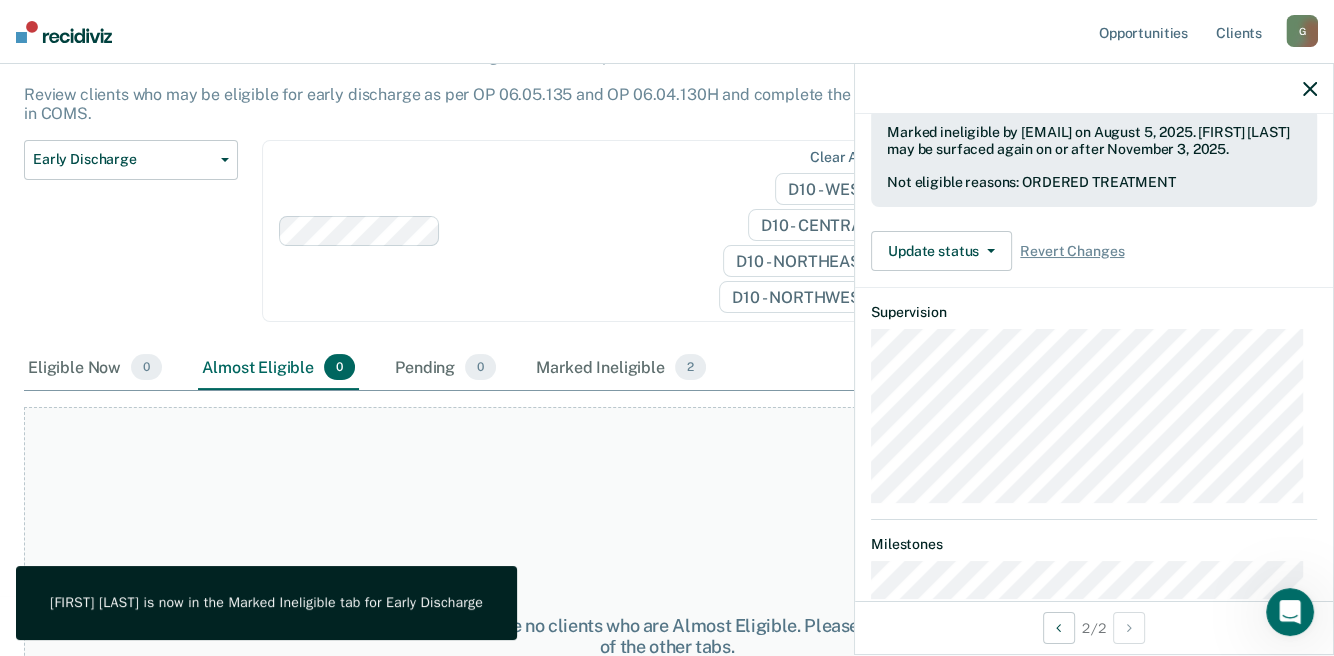click on "At this time, there are no clients who are Almost Eligible. Please navigate to one of the other tabs." at bounding box center (667, 636) 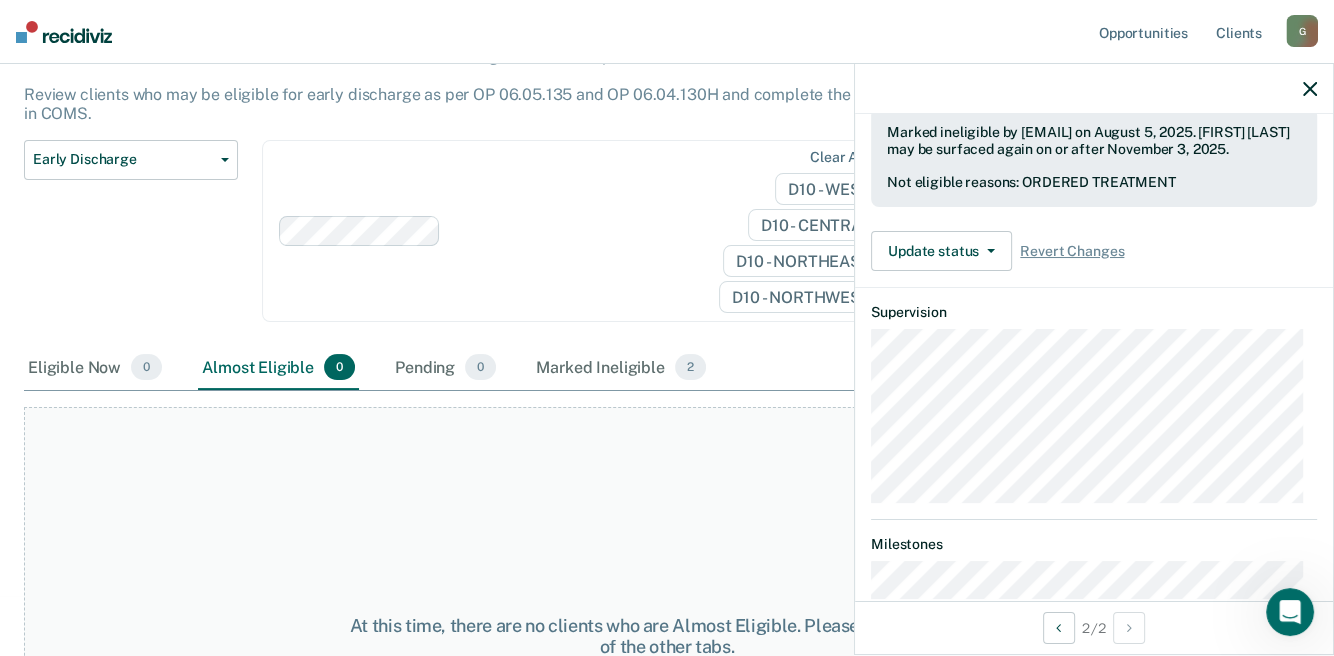 click 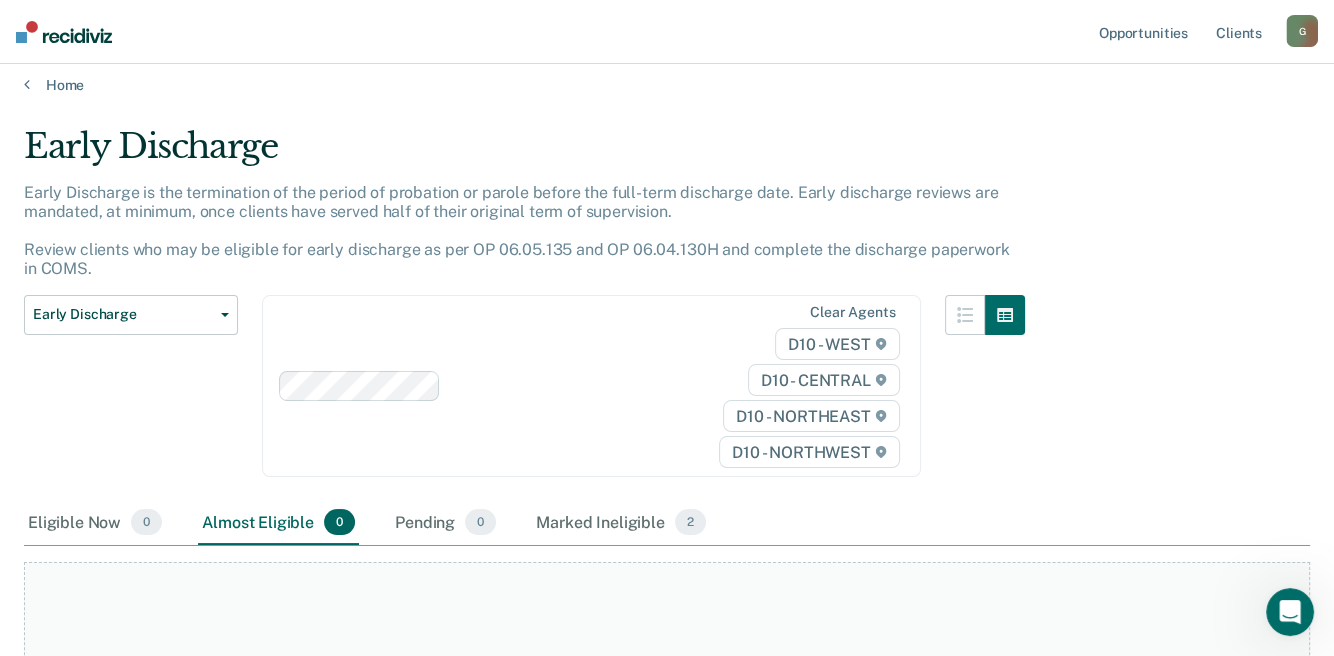 scroll, scrollTop: 0, scrollLeft: 0, axis: both 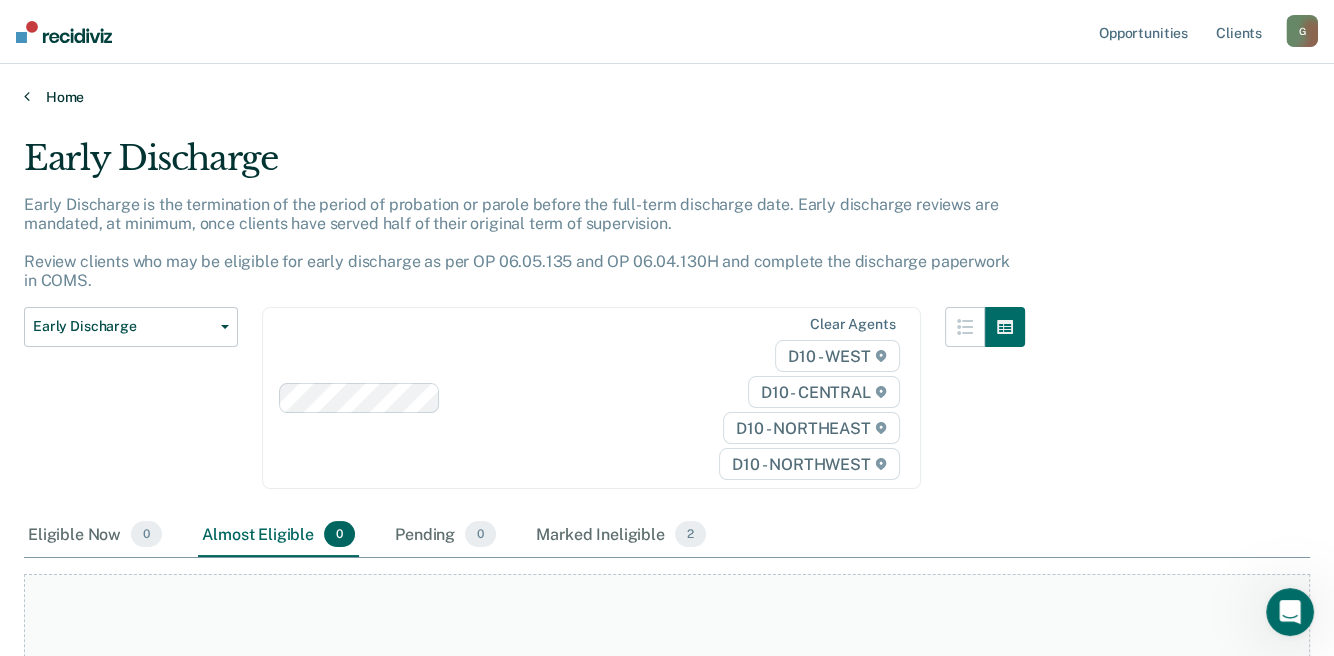 click on "Home" at bounding box center (667, 97) 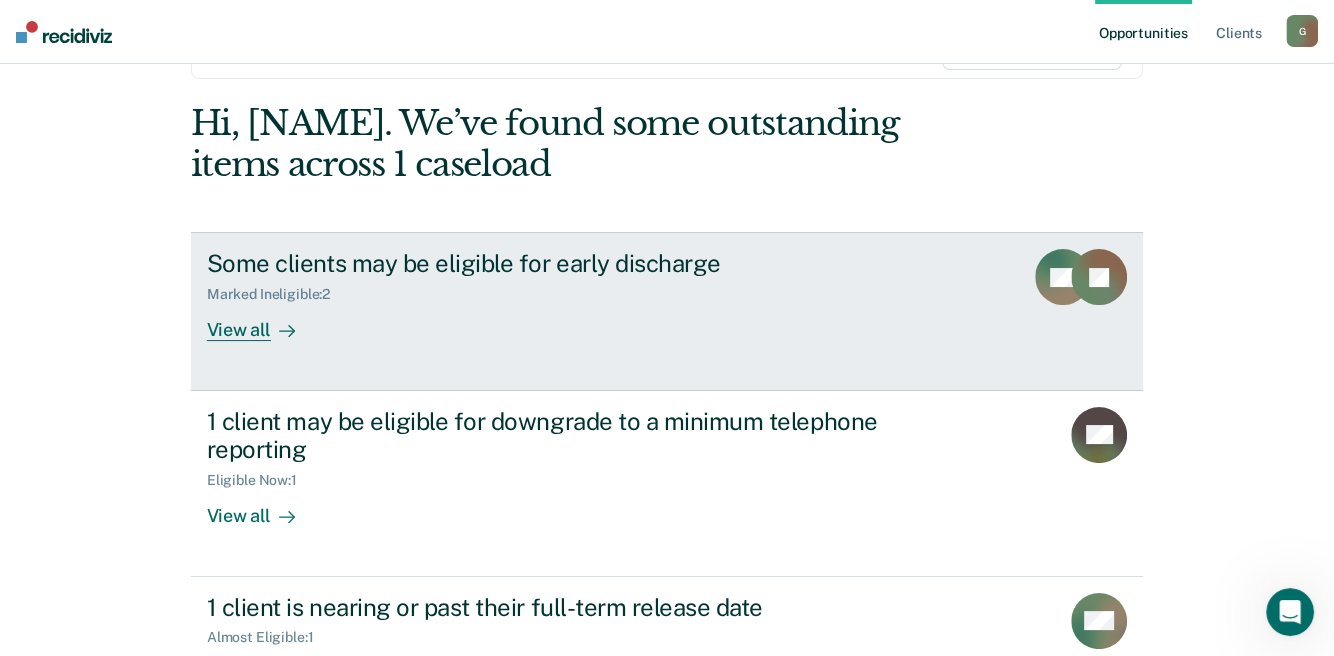 scroll, scrollTop: 300, scrollLeft: 0, axis: vertical 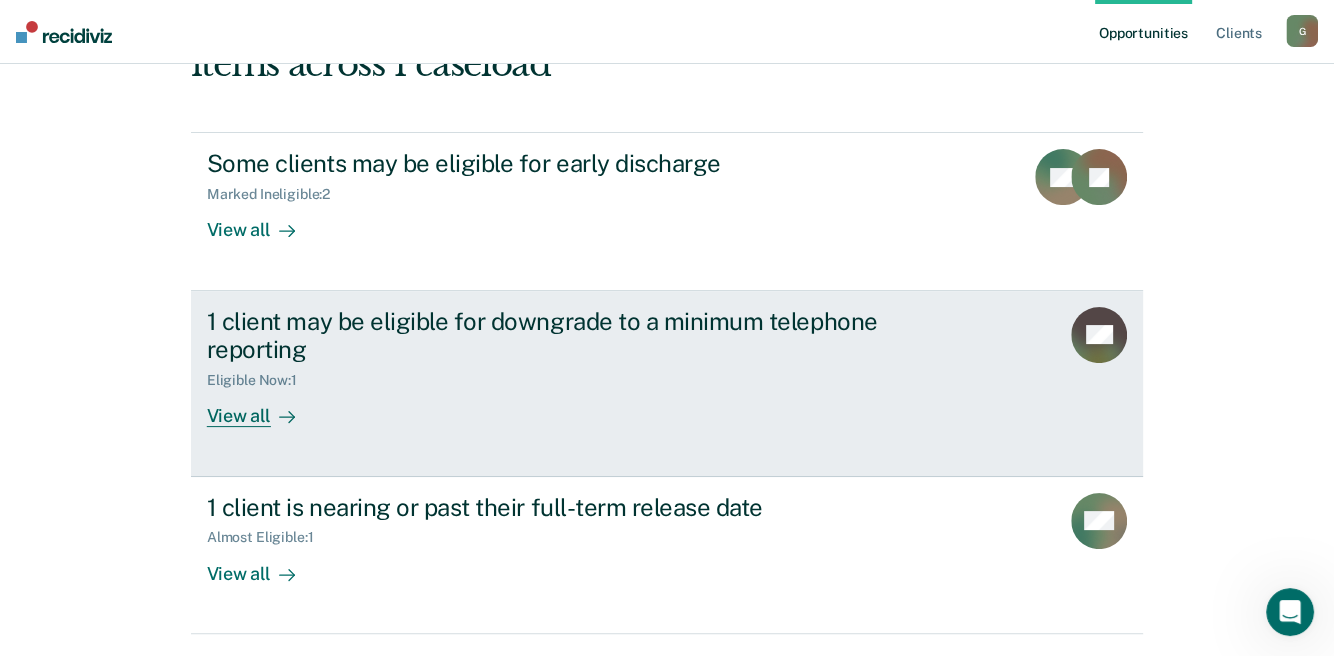 click on "View all" at bounding box center [263, 408] 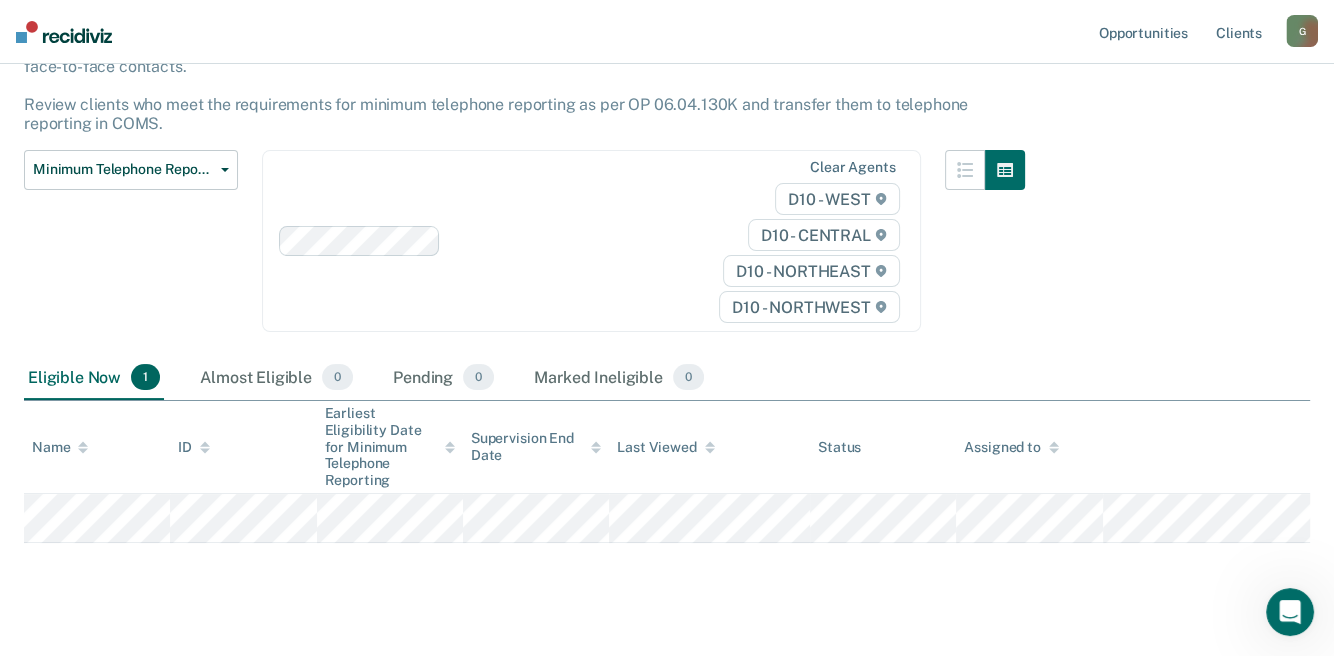 scroll, scrollTop: 184, scrollLeft: 0, axis: vertical 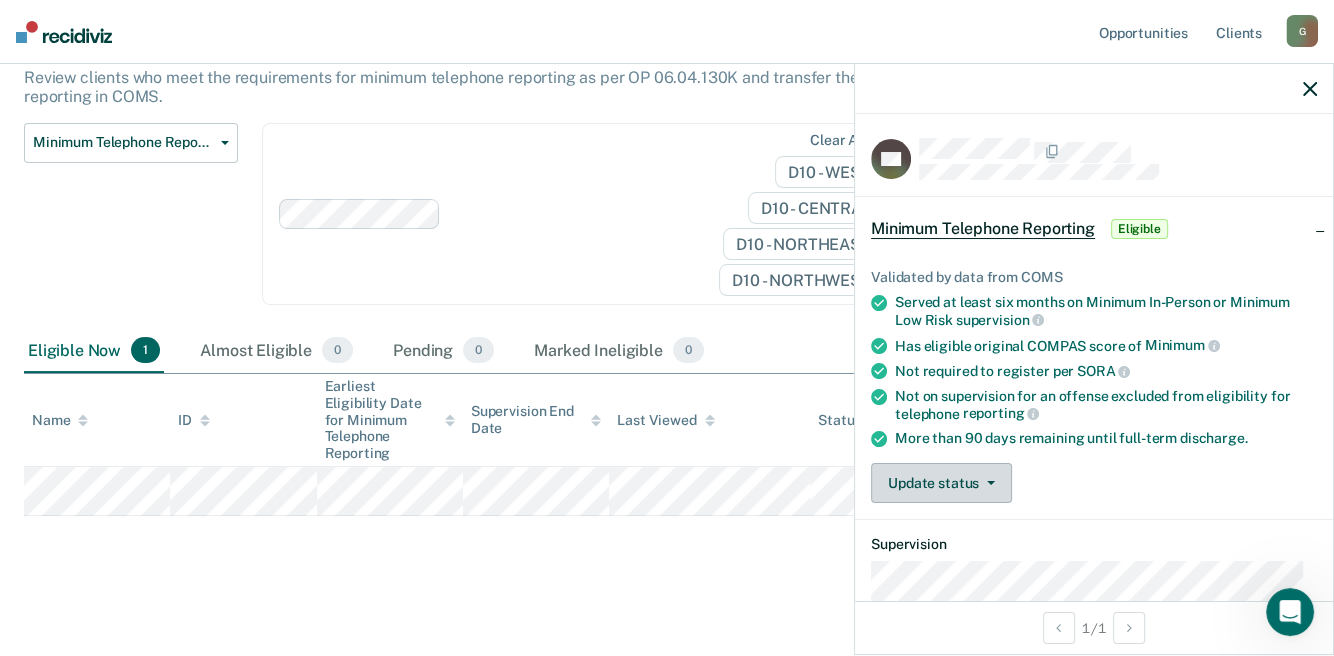 click on "Update status" at bounding box center [941, 483] 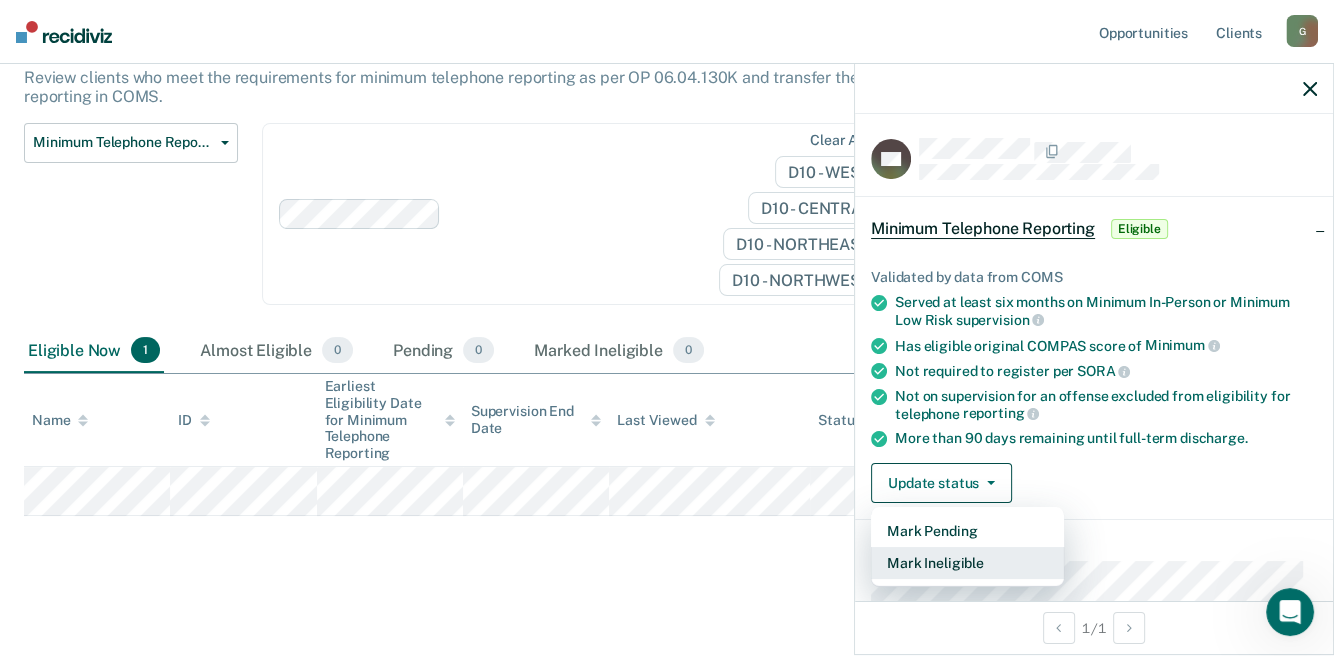 click on "Mark Ineligible" at bounding box center [967, 563] 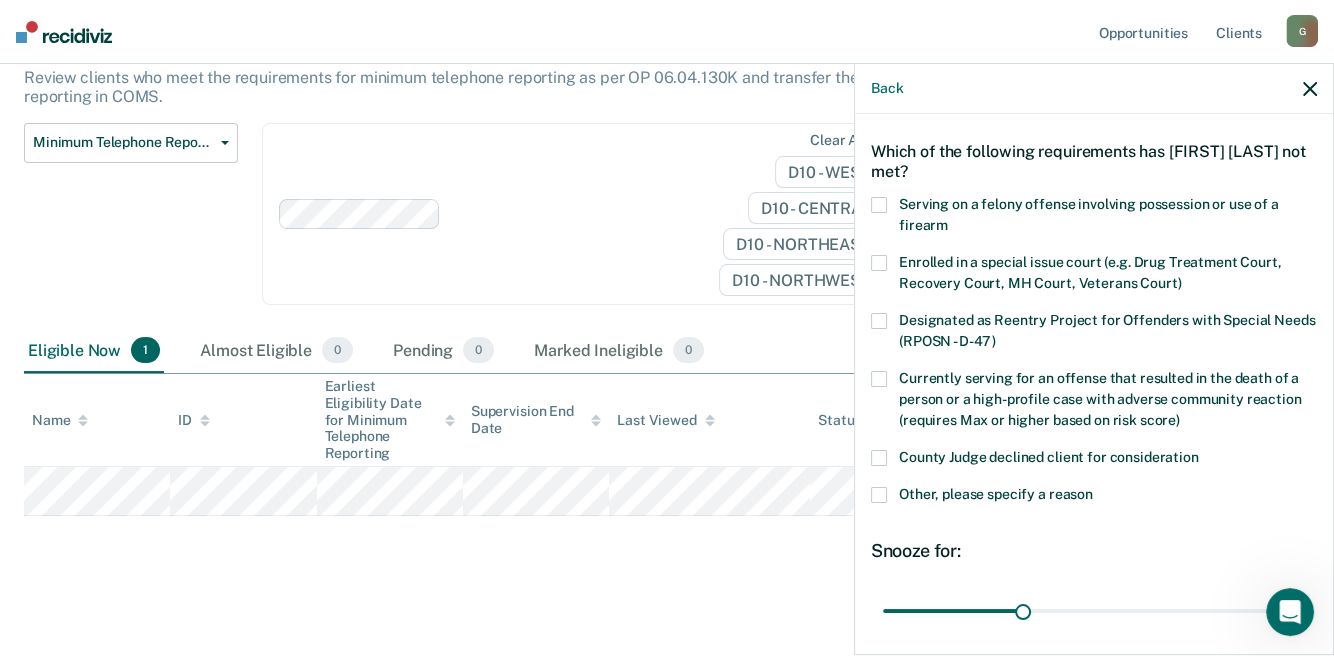 scroll, scrollTop: 235, scrollLeft: 0, axis: vertical 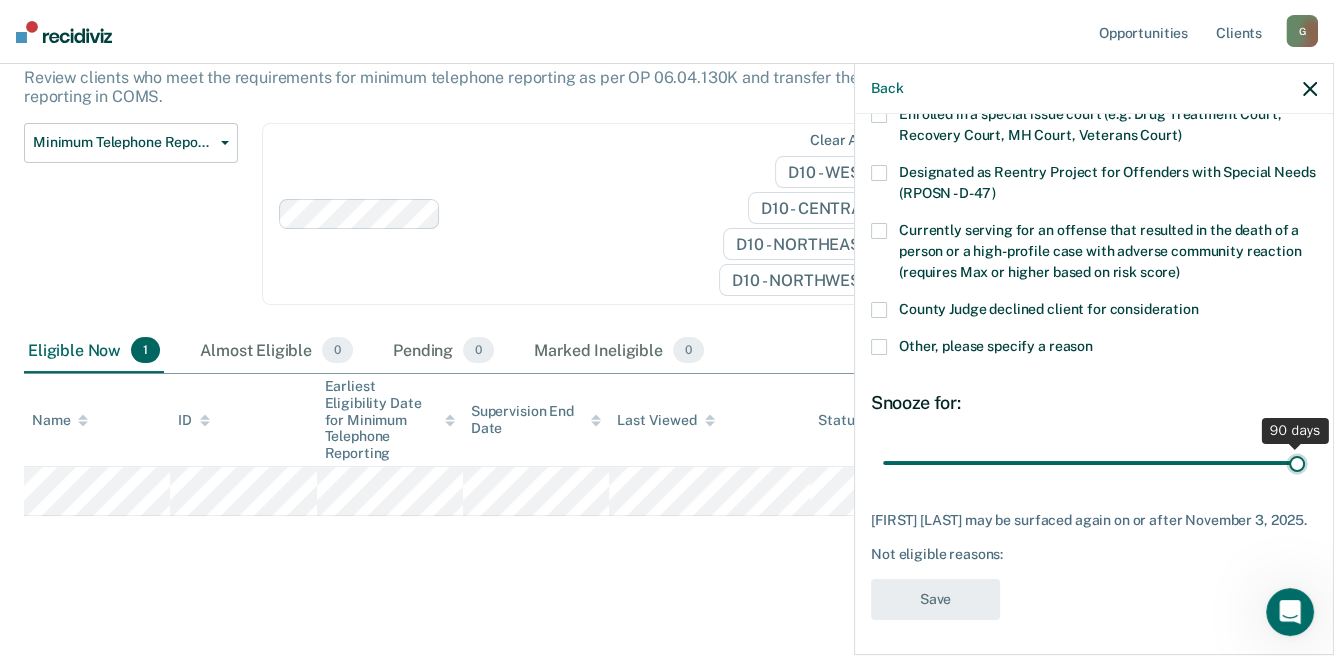 drag, startPoint x: 1067, startPoint y: 441, endPoint x: 1426, endPoint y: 444, distance: 359.01254 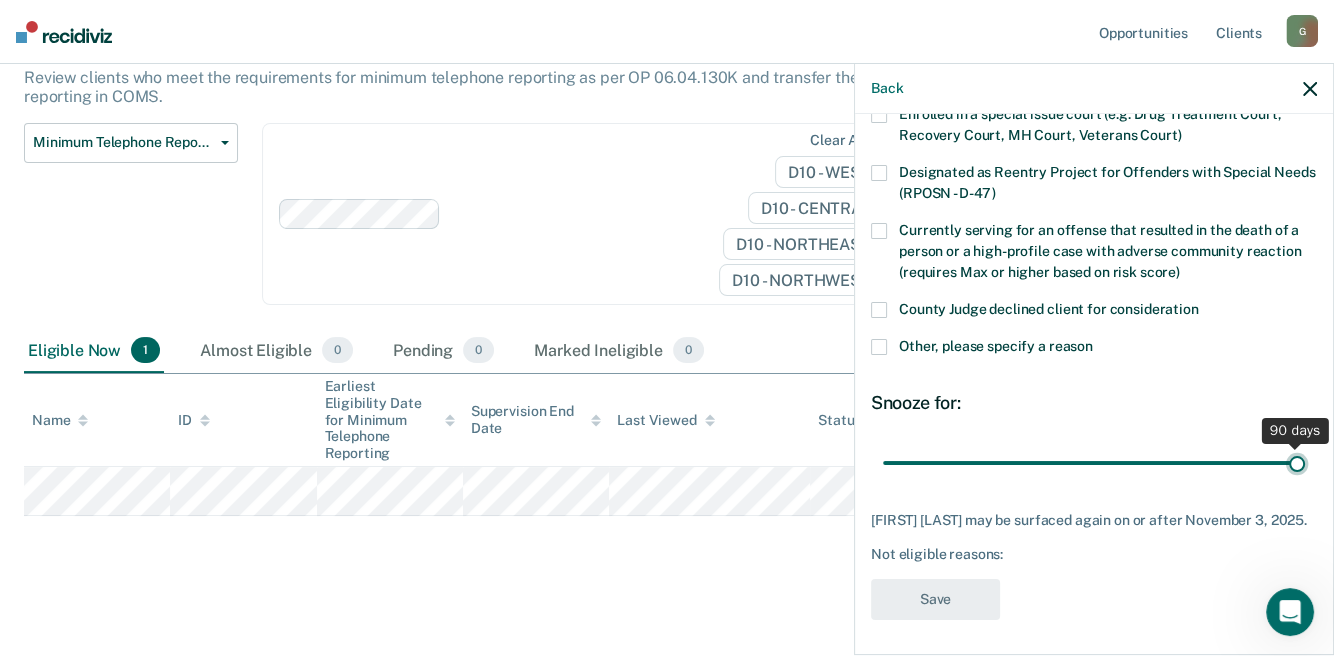 type on "90" 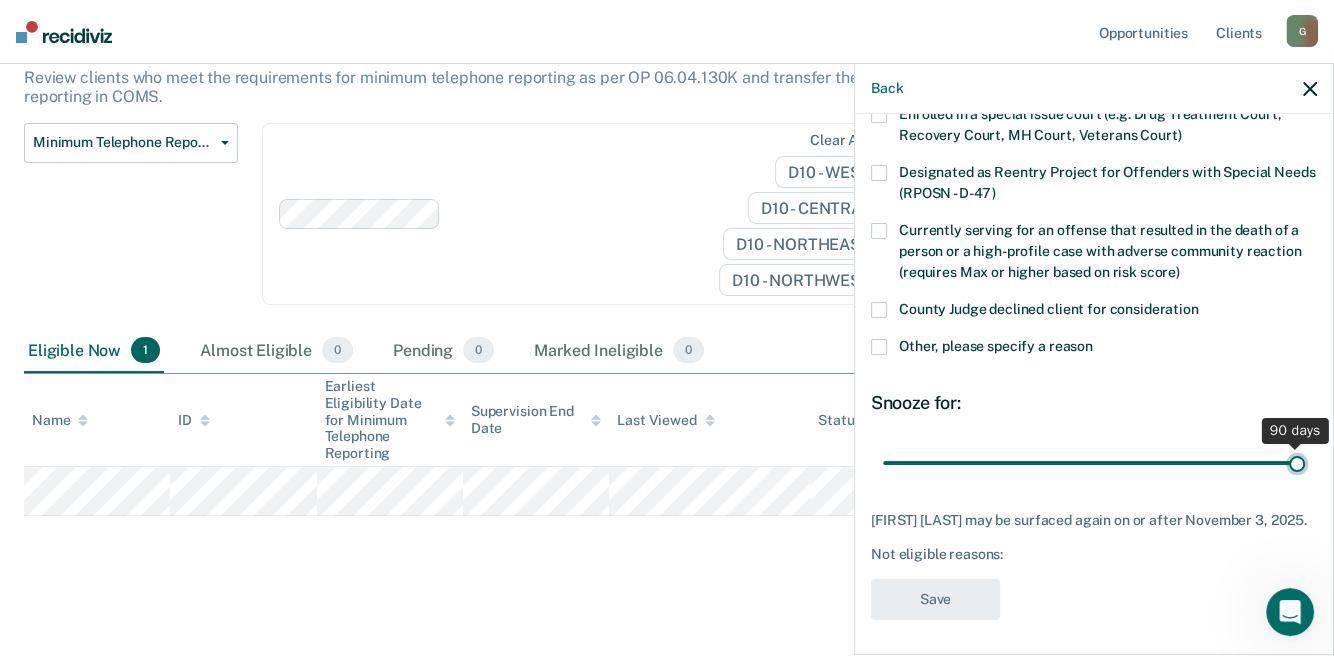 click at bounding box center (1094, 462) 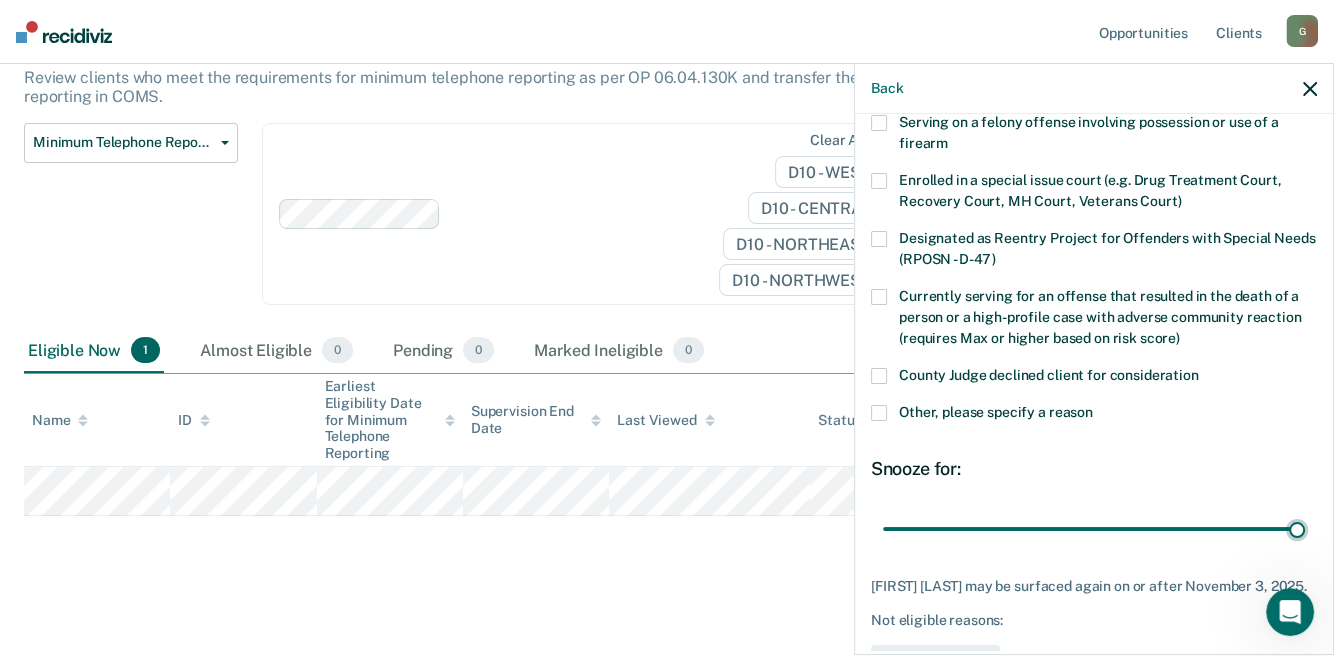 scroll, scrollTop: 119, scrollLeft: 0, axis: vertical 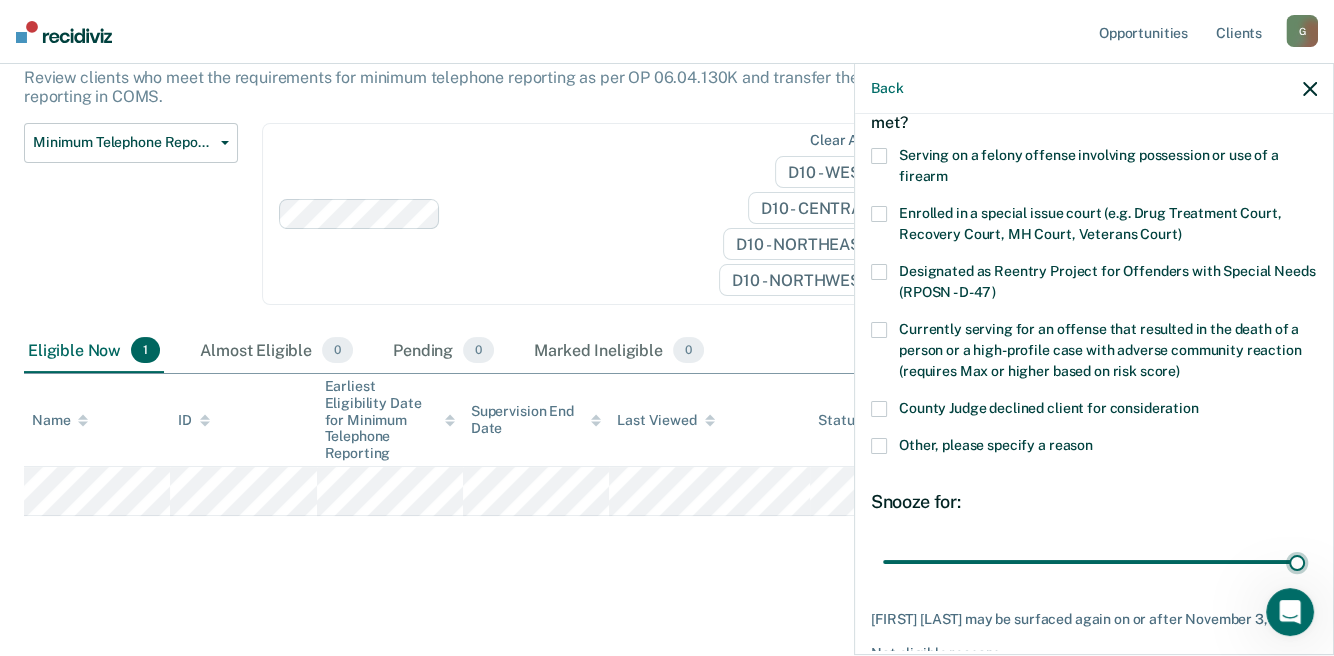 click at bounding box center (879, 446) 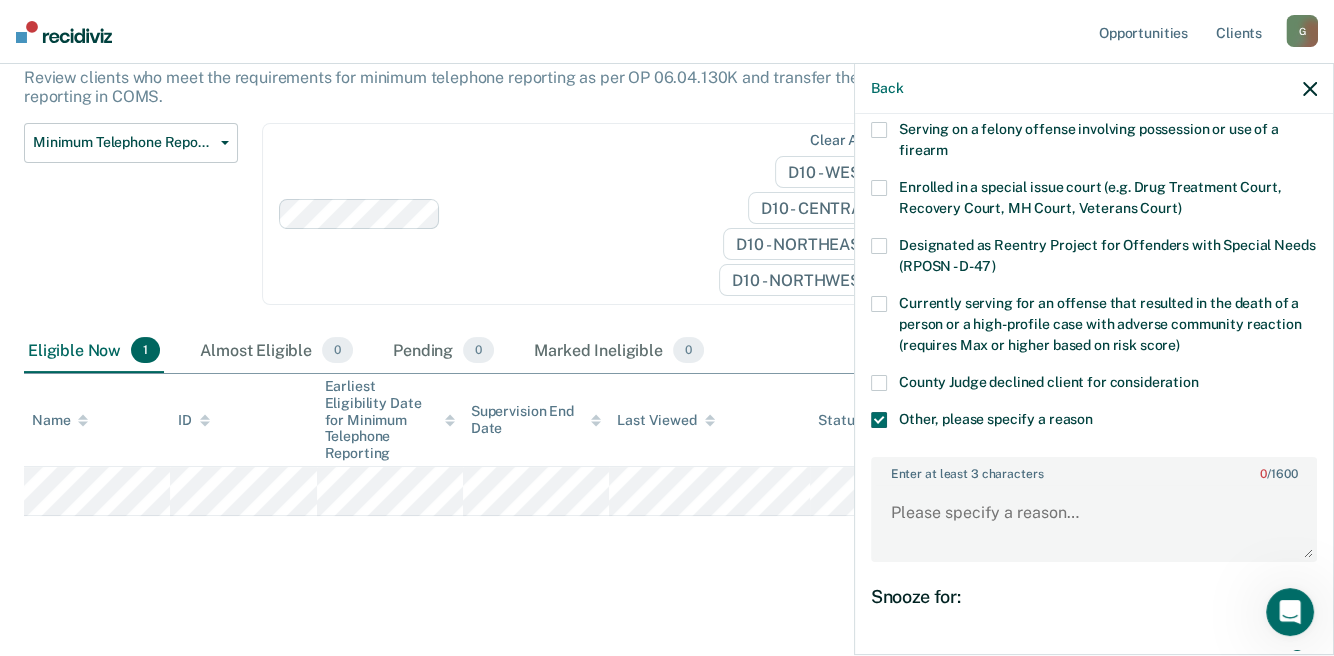 scroll, scrollTop: 0, scrollLeft: 0, axis: both 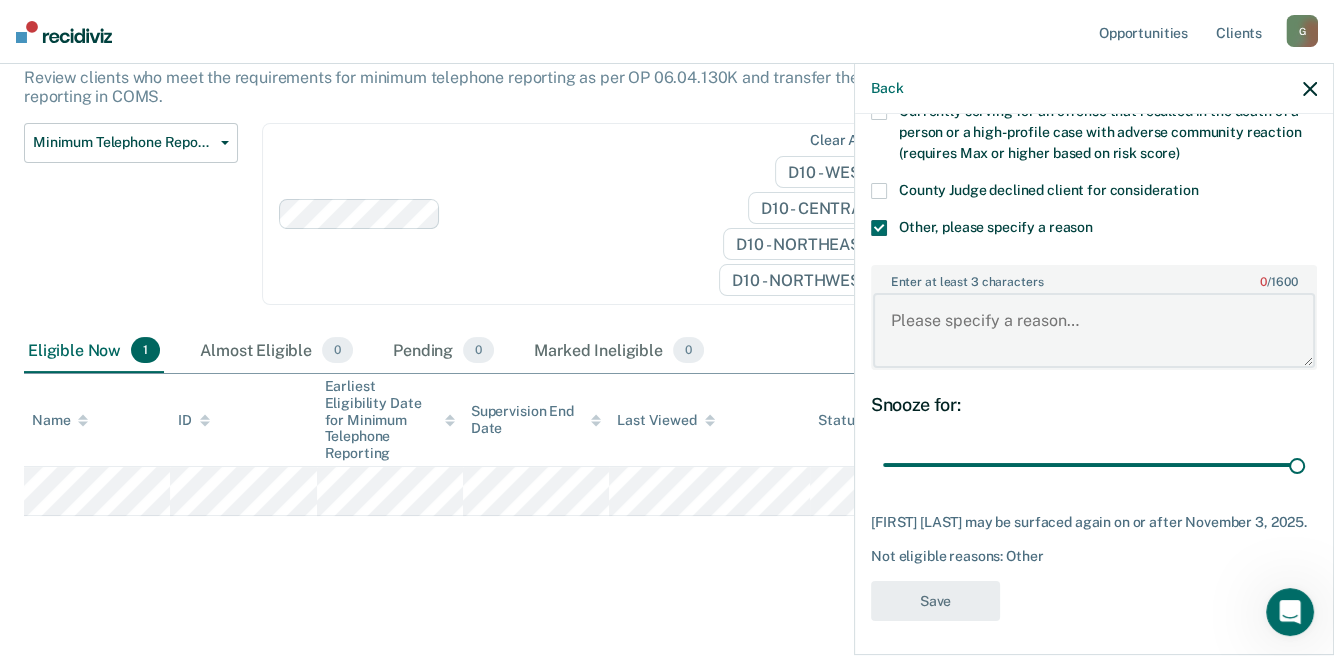 click on "Enter at least 3 characters 0  /  1600" at bounding box center (1094, 330) 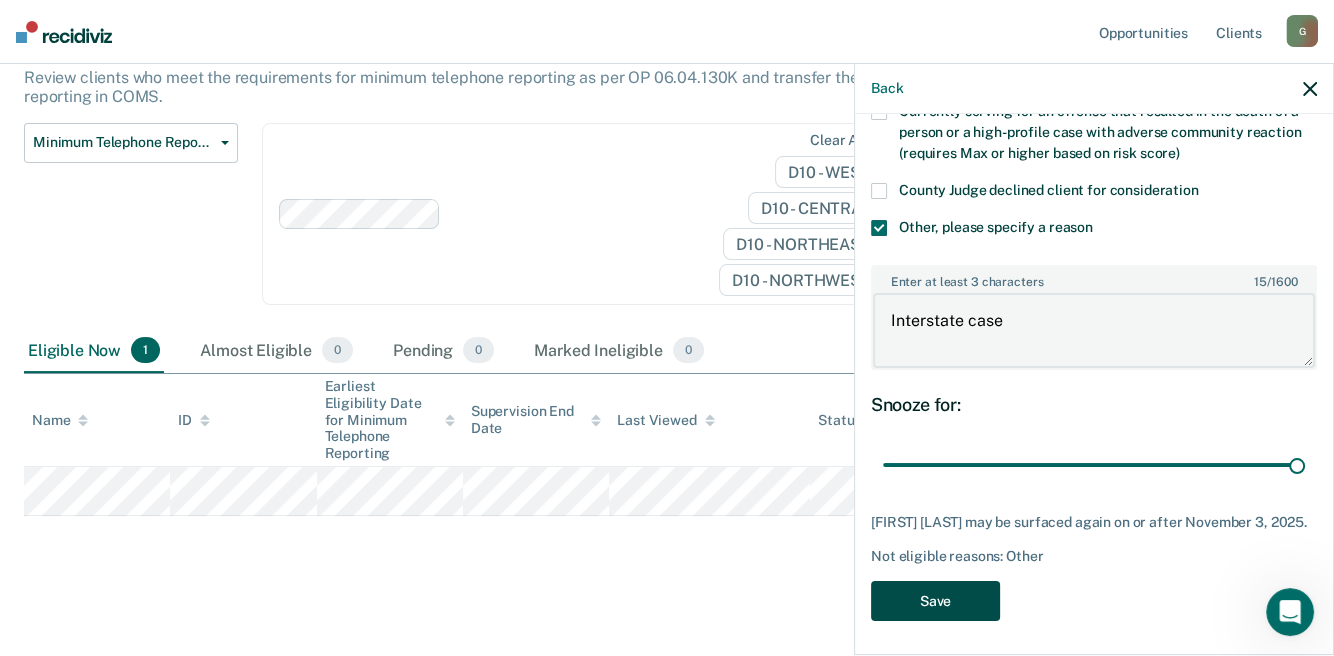 type on "Interstate case" 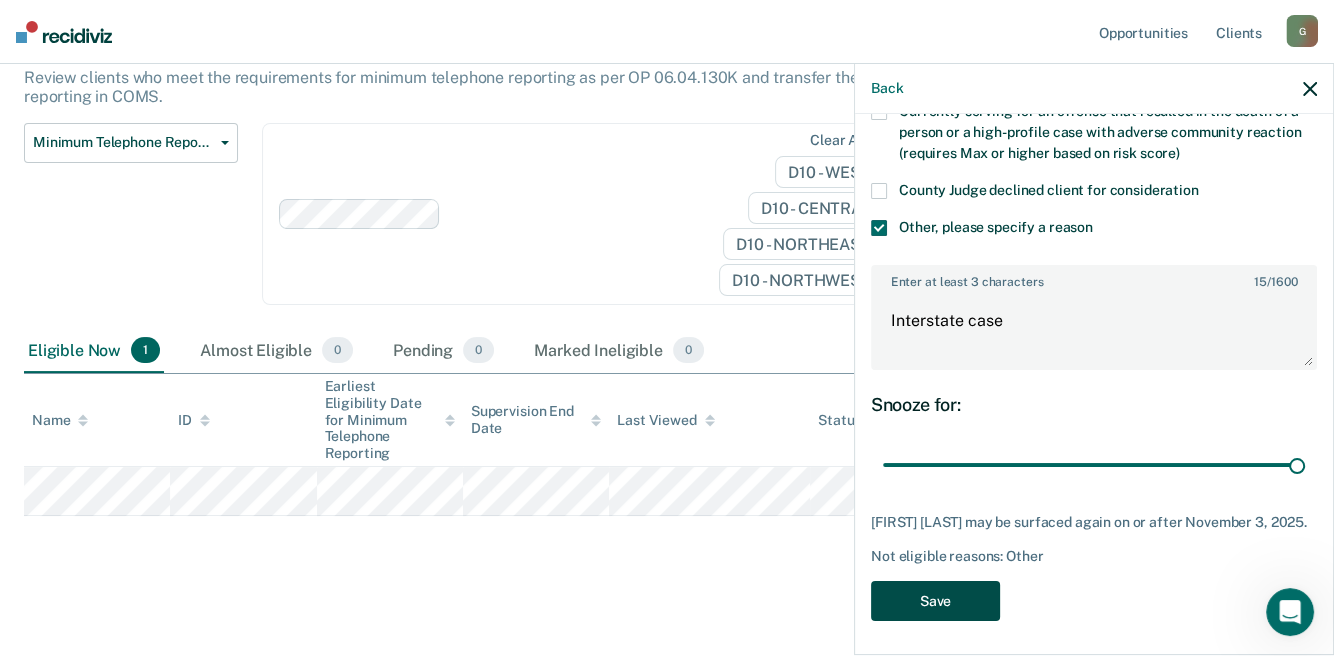 click on "Save" at bounding box center (935, 601) 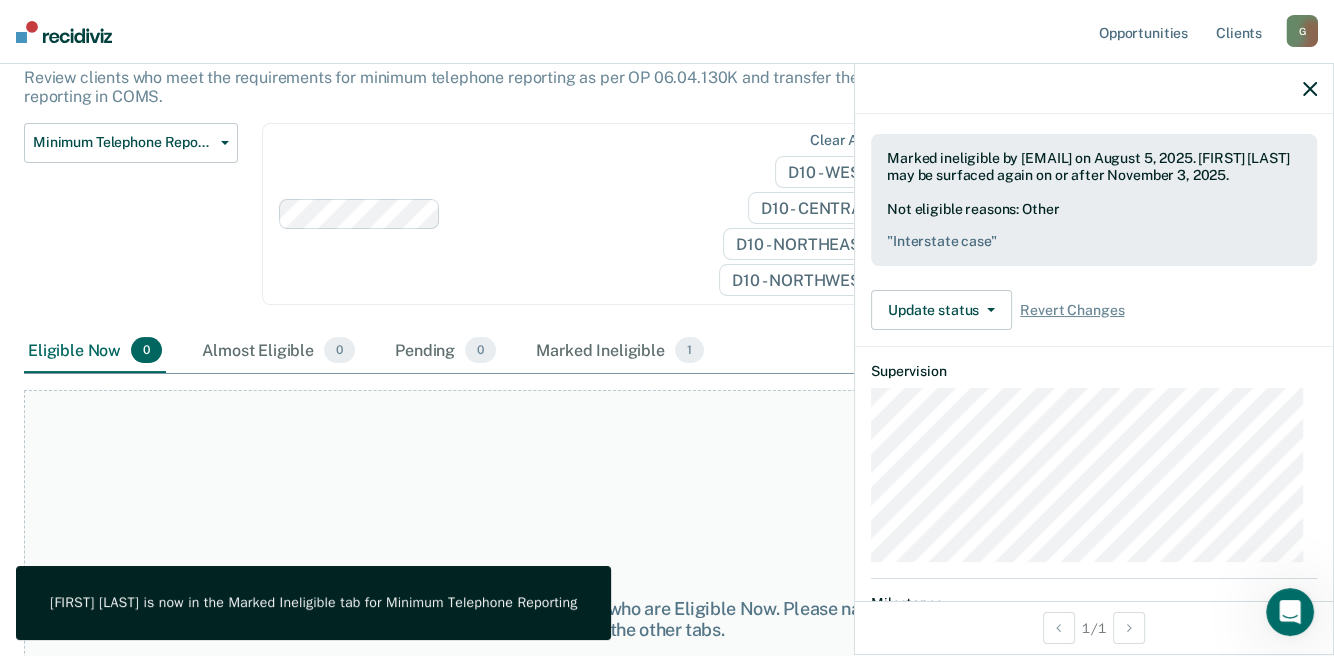 click on "At this time, there are no clients who are Eligible Now. Please navigate to one of the other tabs." at bounding box center [667, 619] 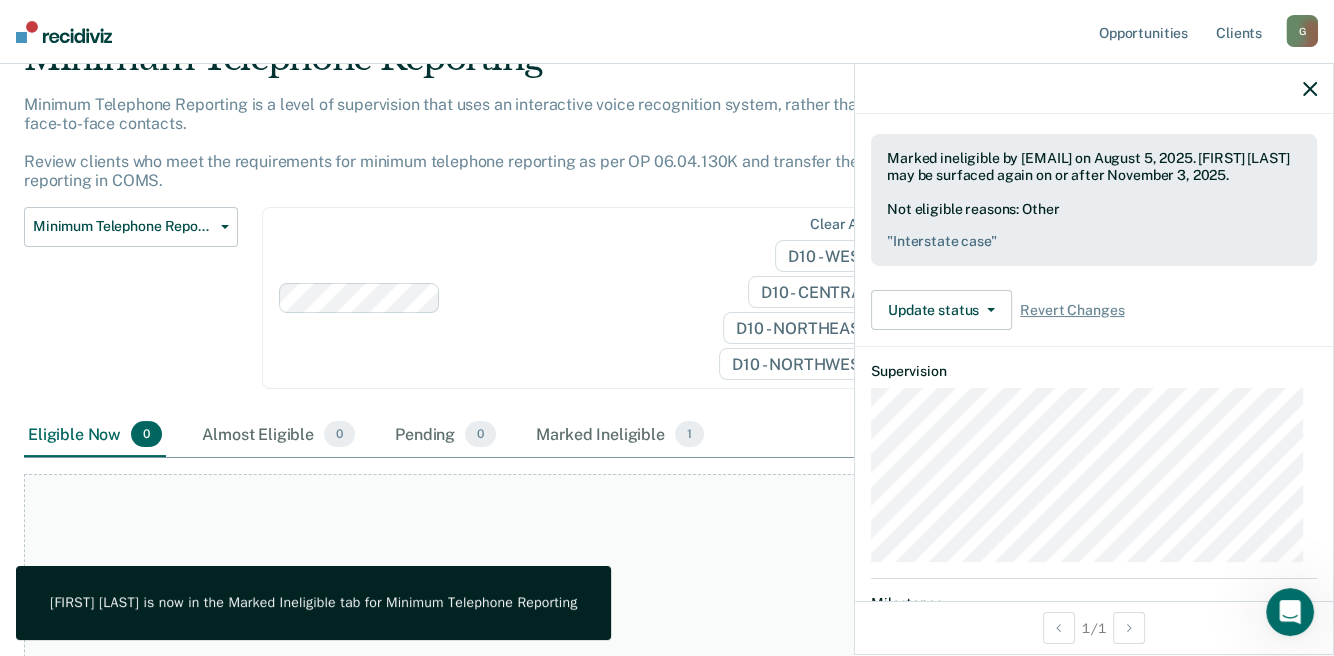 scroll, scrollTop: 0, scrollLeft: 0, axis: both 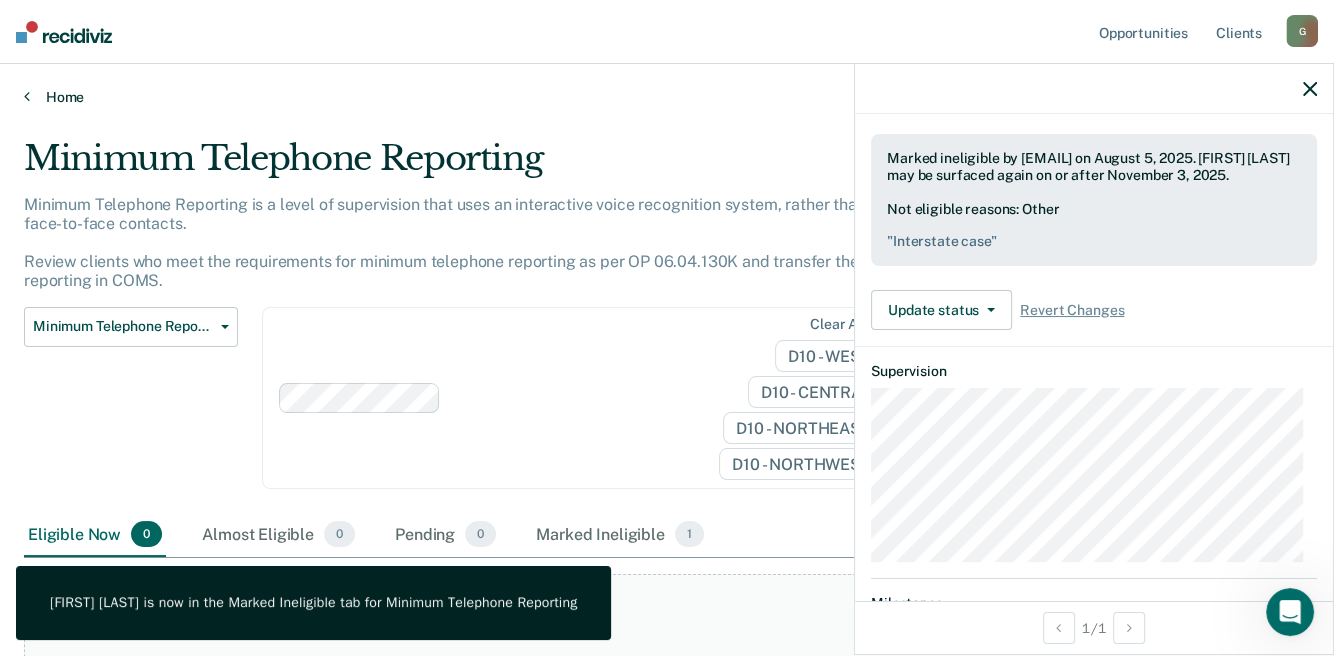 click on "Home" at bounding box center [667, 97] 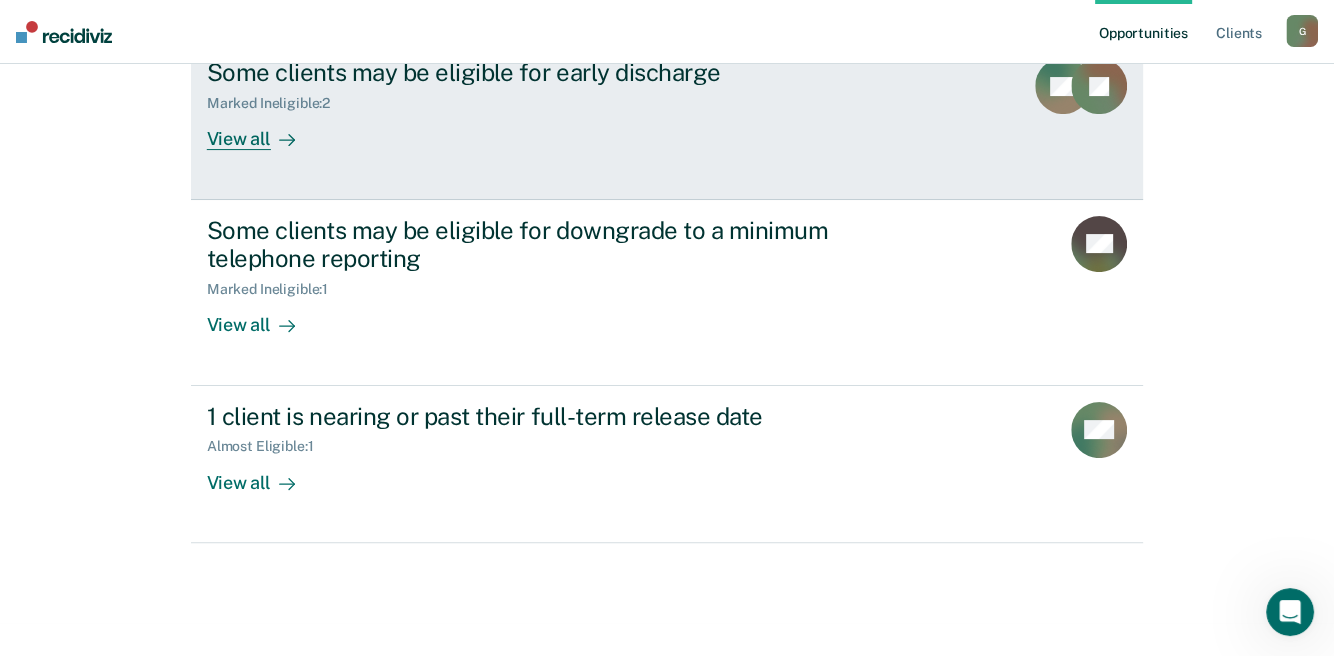 scroll, scrollTop: 433, scrollLeft: 0, axis: vertical 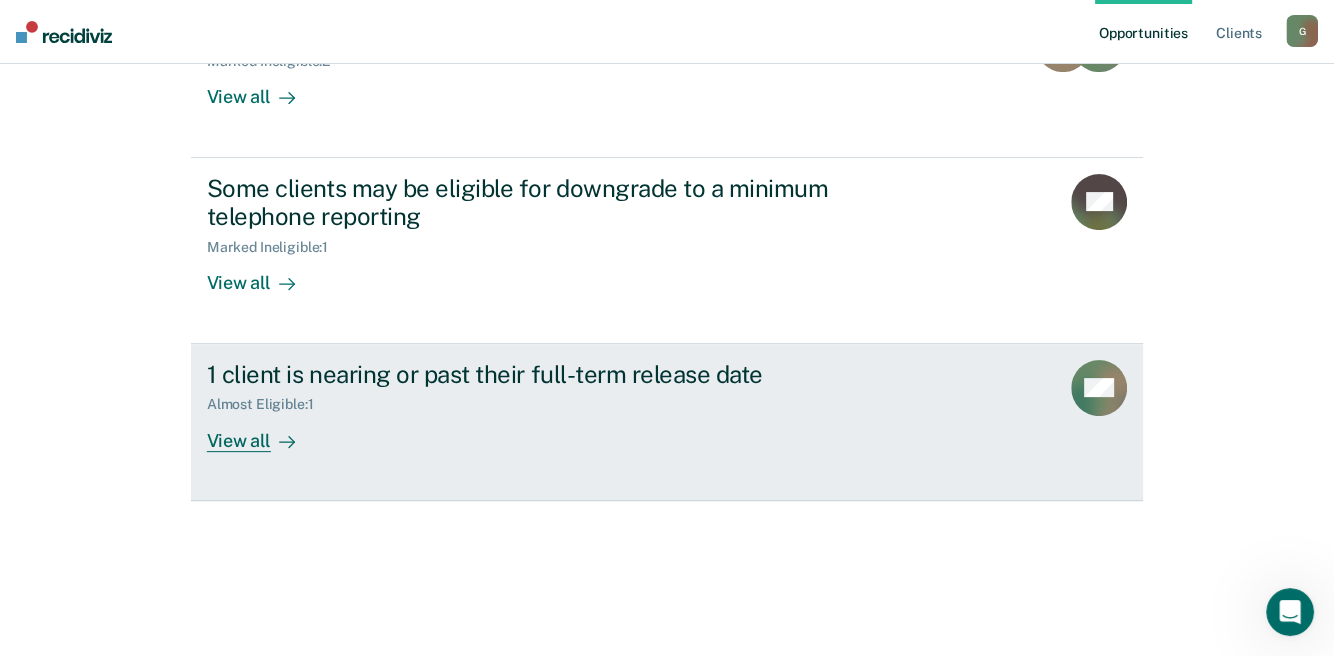 click on "1 client is nearing or past their full-term release date Almost Eligible :  1 View all" at bounding box center [582, 406] 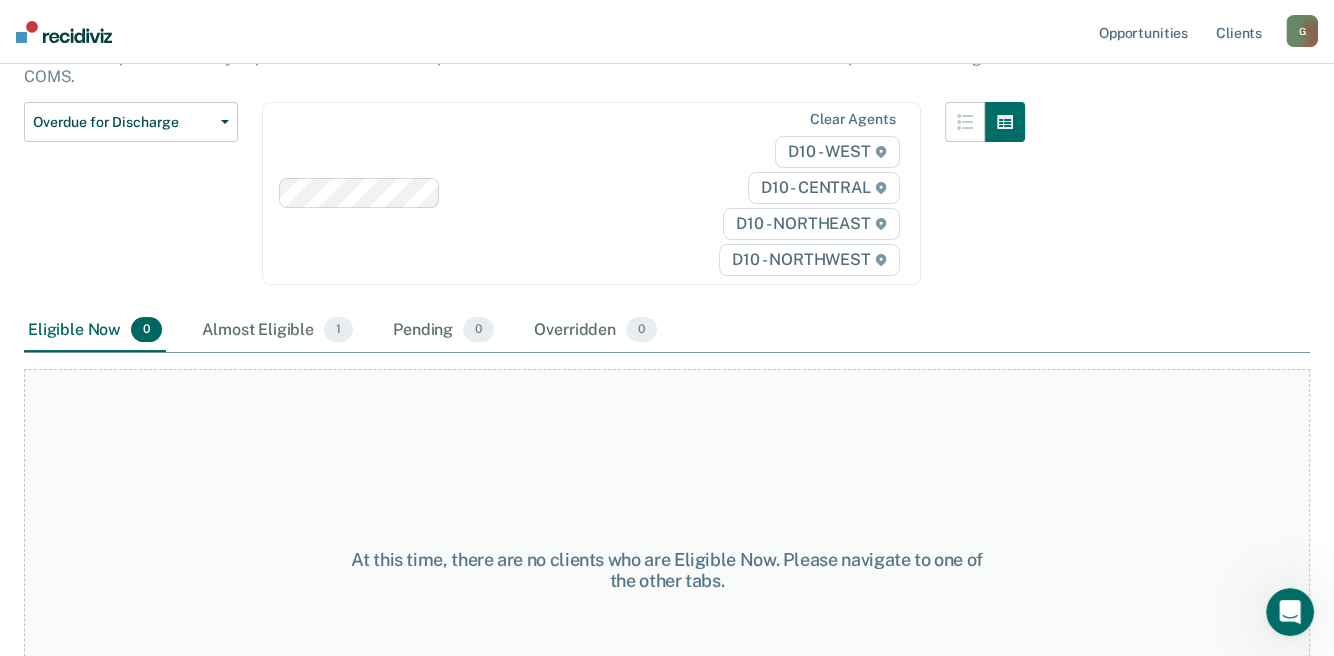 scroll, scrollTop: 200, scrollLeft: 0, axis: vertical 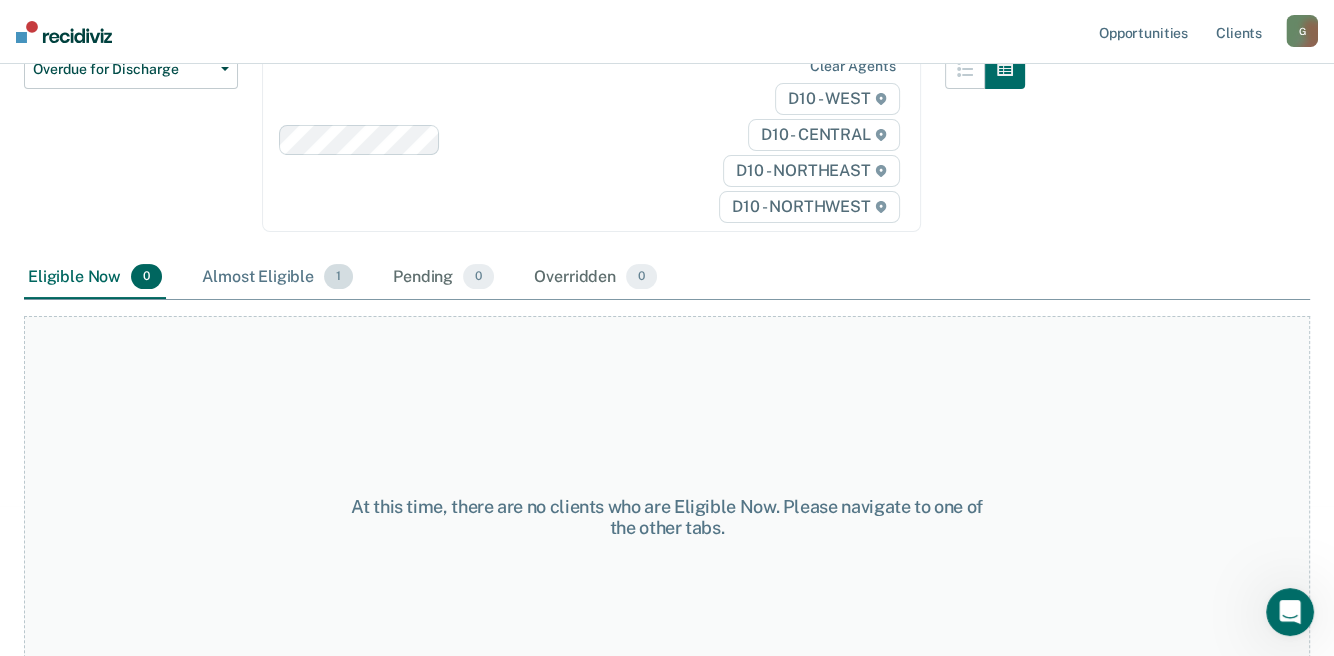 click on "Almost Eligible 1" at bounding box center (277, 278) 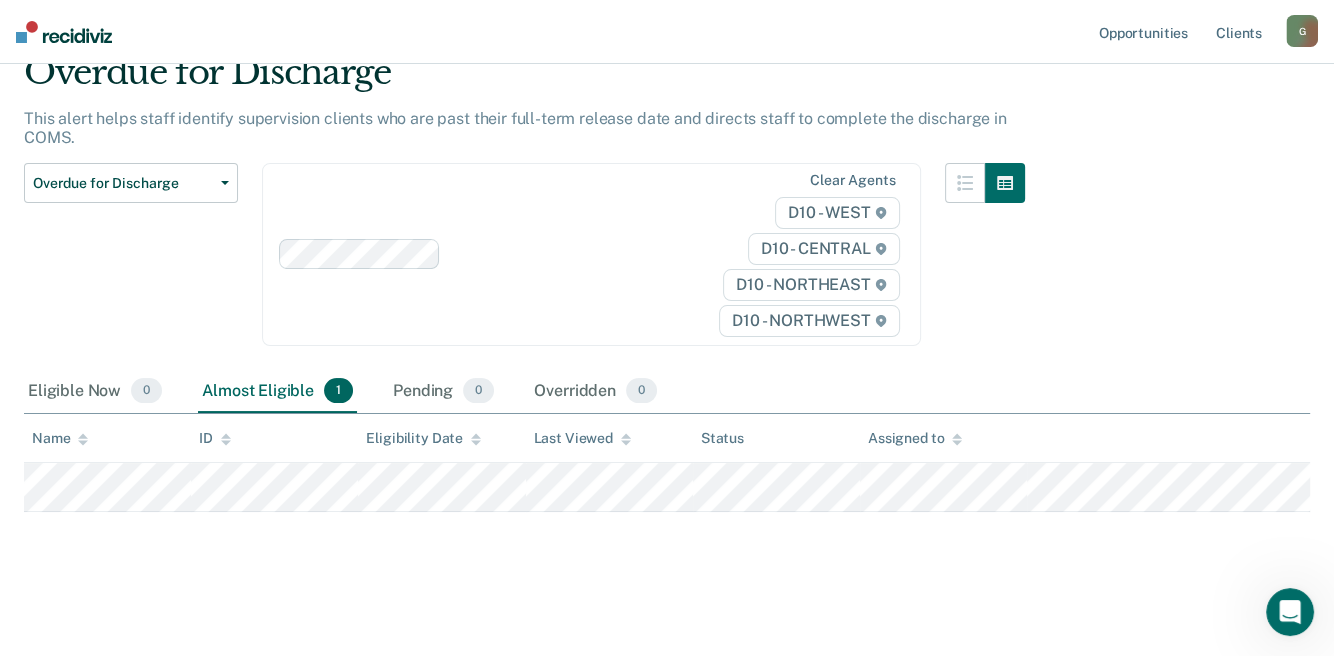 scroll, scrollTop: 83, scrollLeft: 0, axis: vertical 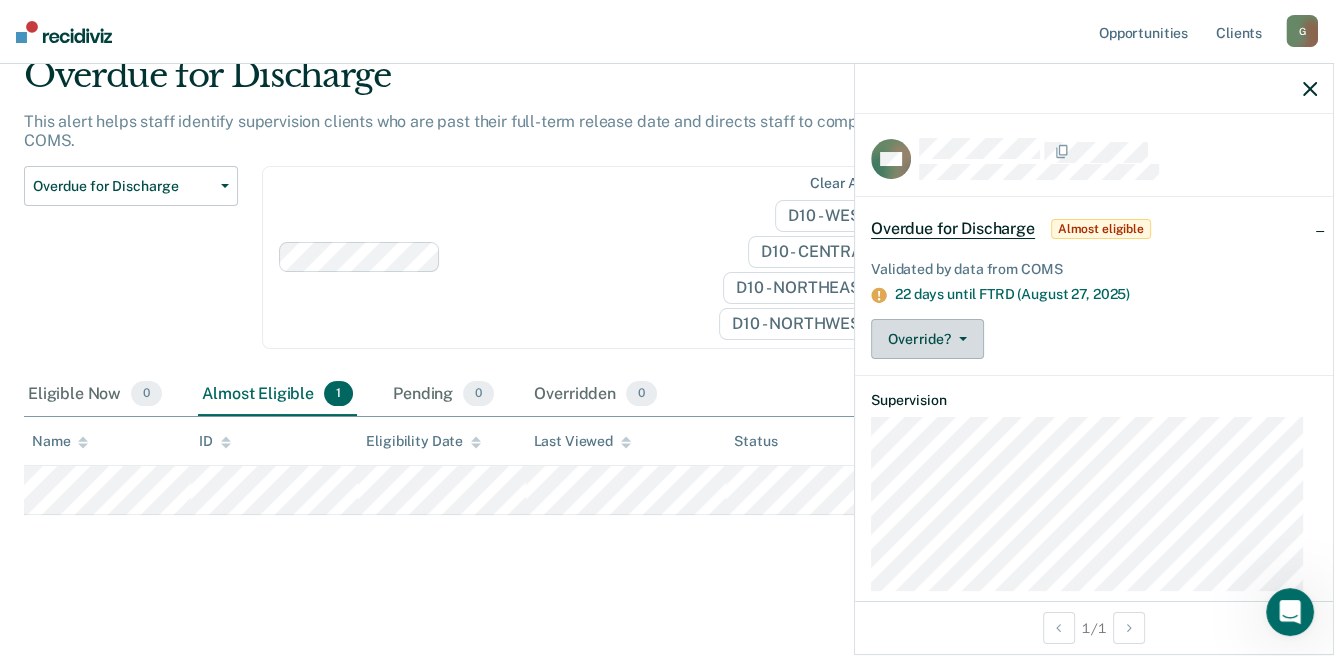 click on "Override?" at bounding box center [927, 339] 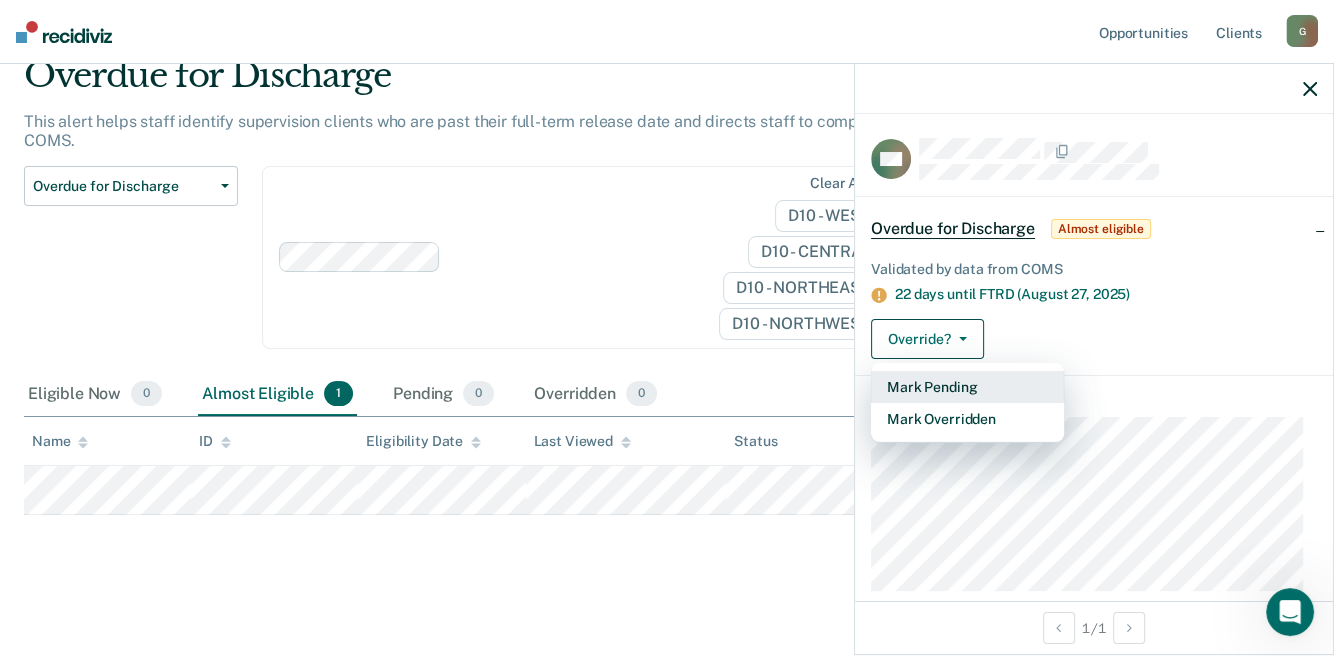 click on "Mark Pending" at bounding box center [967, 387] 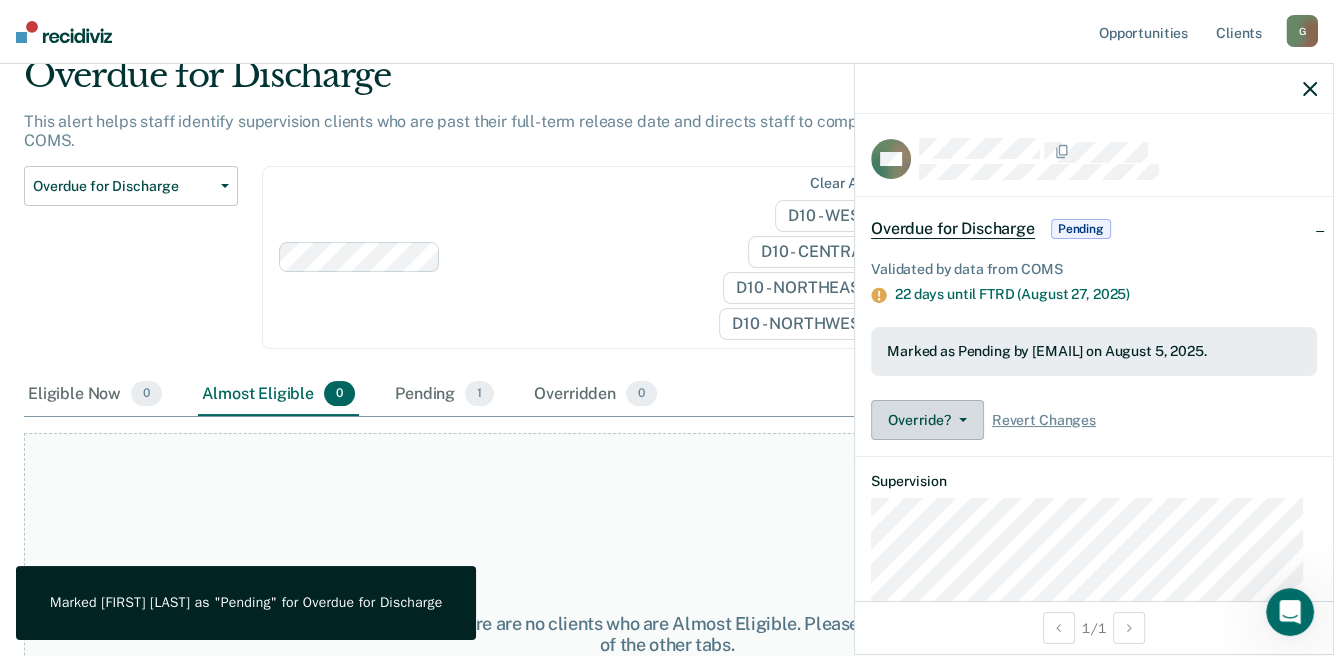 scroll, scrollTop: 256, scrollLeft: 0, axis: vertical 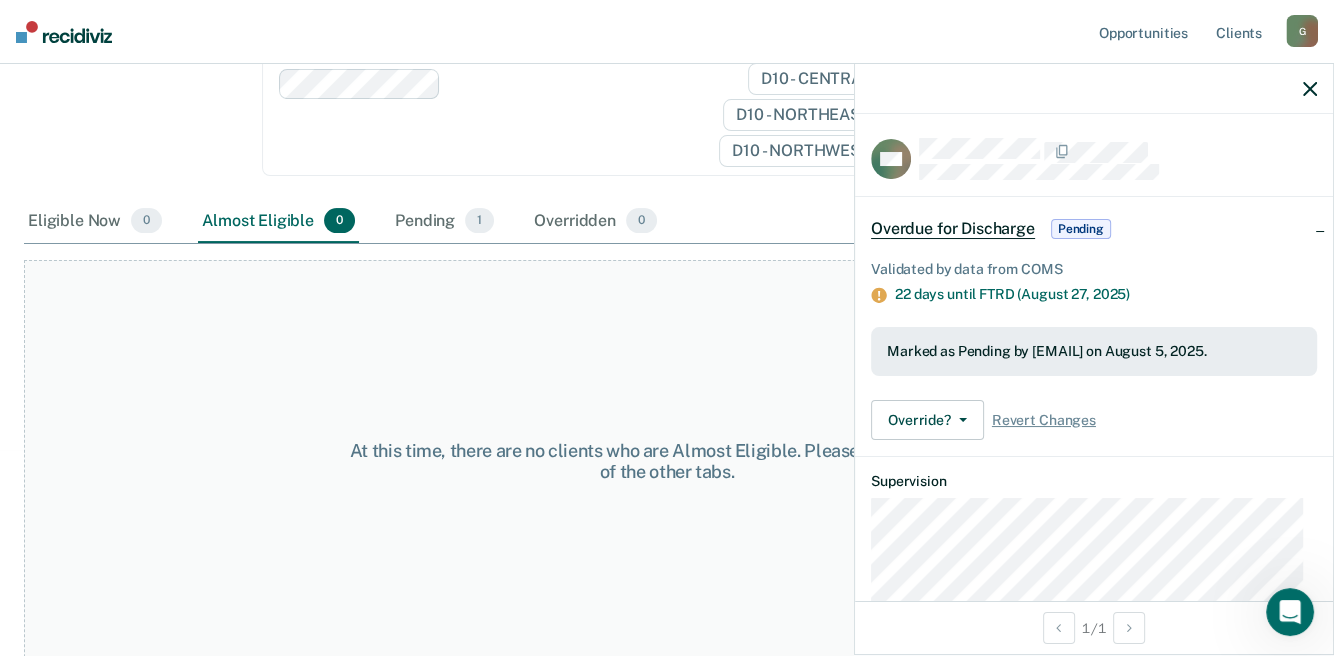 click 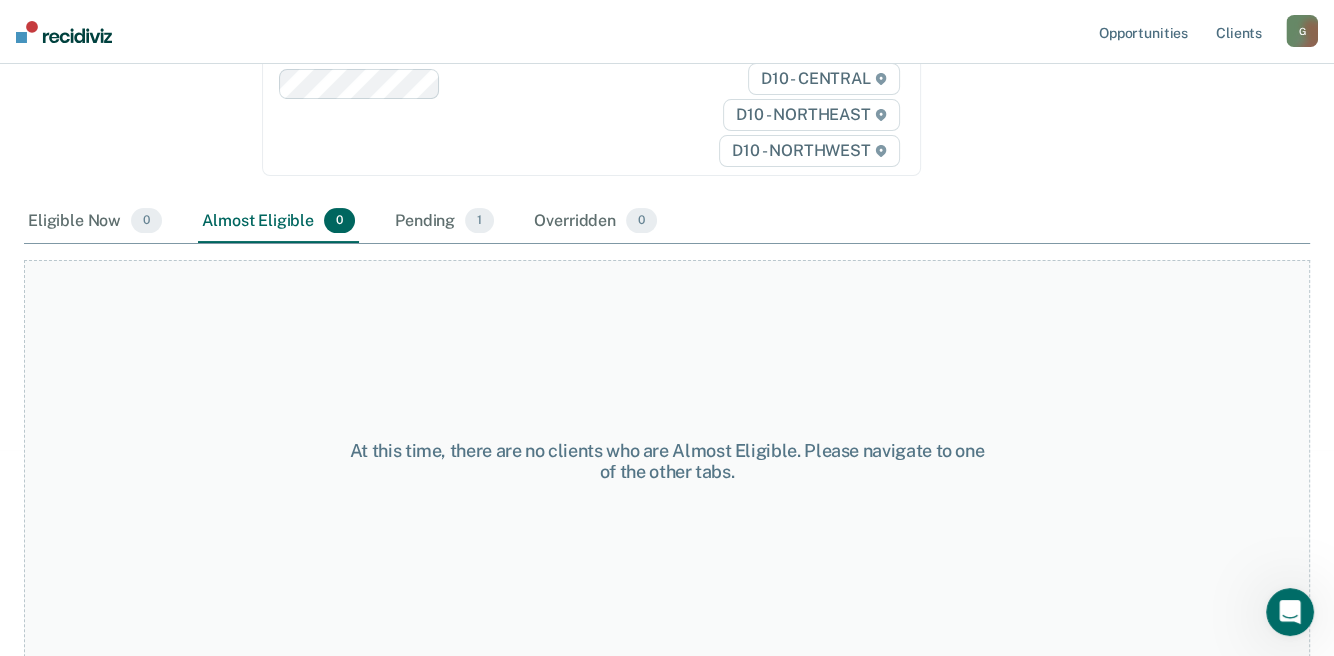 scroll, scrollTop: 0, scrollLeft: 0, axis: both 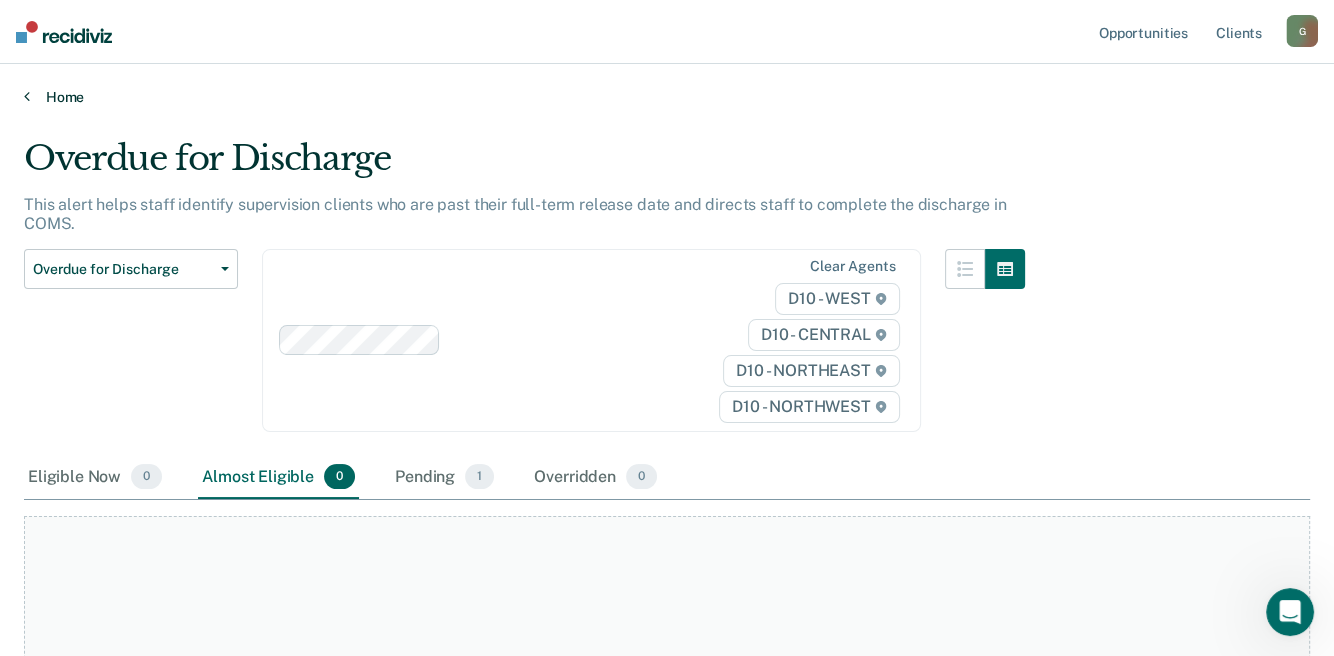click on "Home" at bounding box center (667, 97) 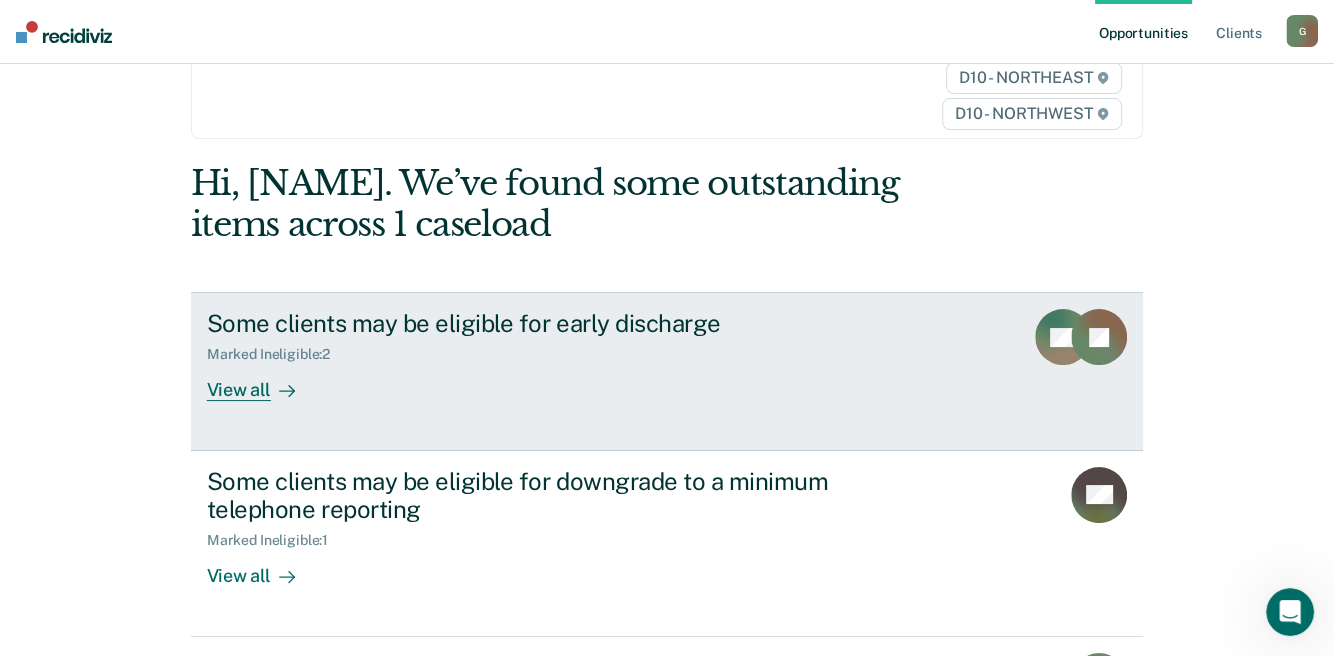 scroll, scrollTop: 0, scrollLeft: 0, axis: both 